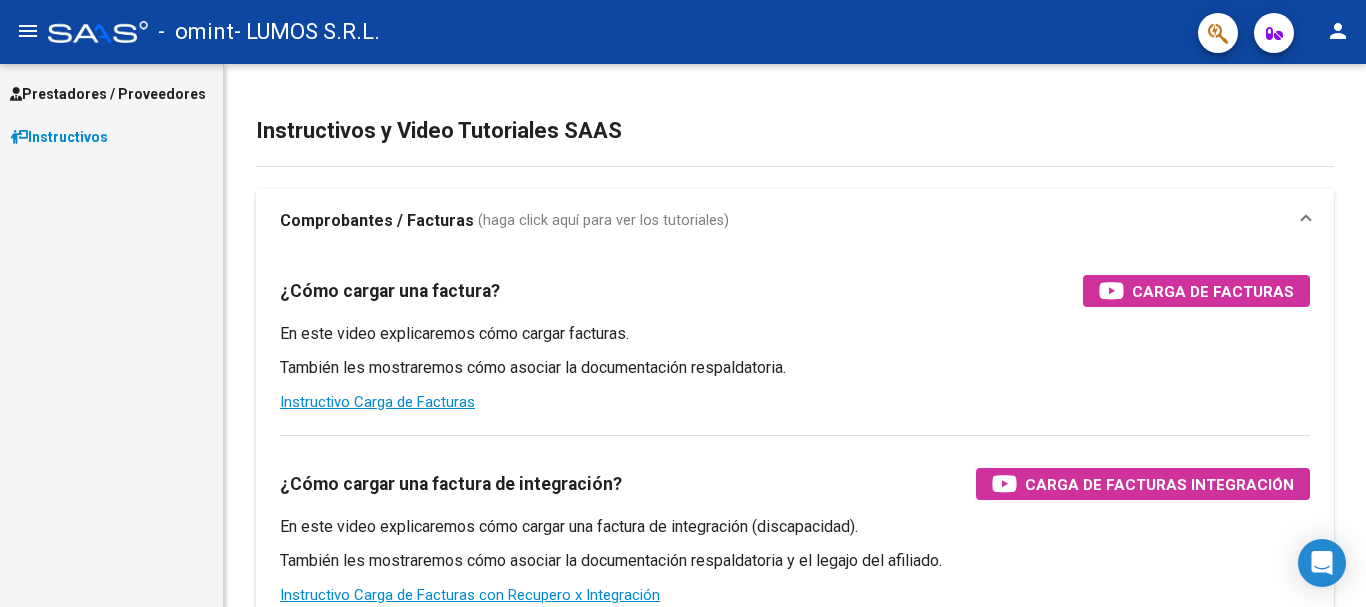 scroll, scrollTop: 0, scrollLeft: 0, axis: both 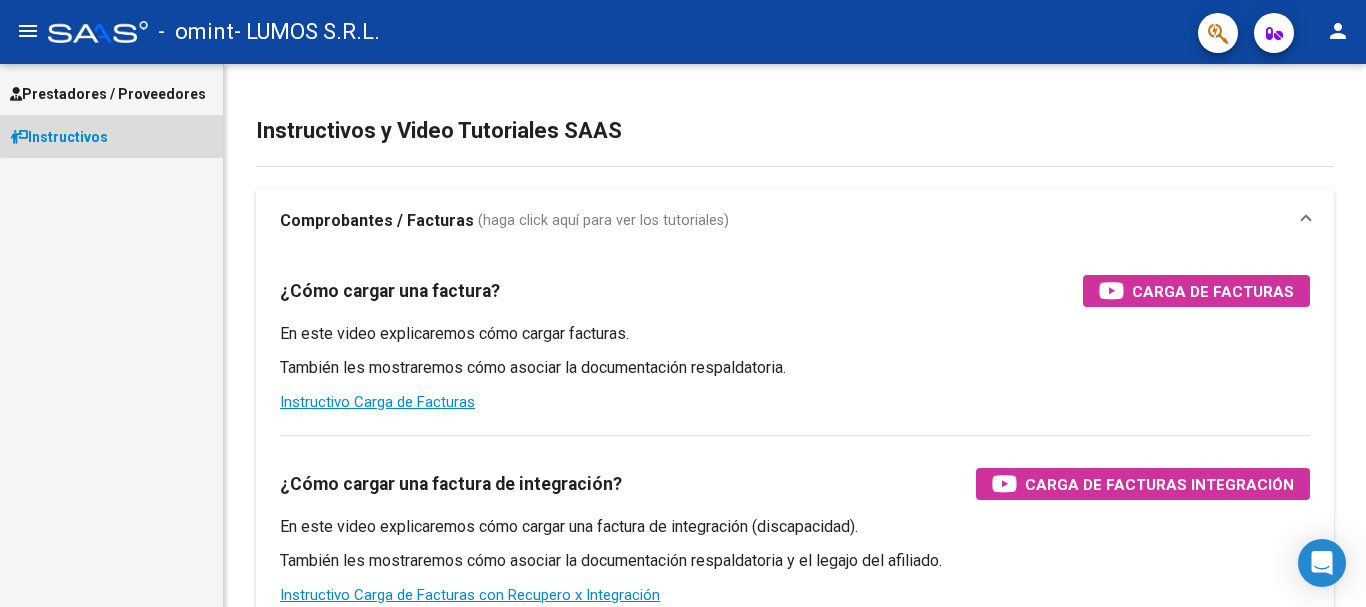 click on "Instructivos" at bounding box center (111, 136) 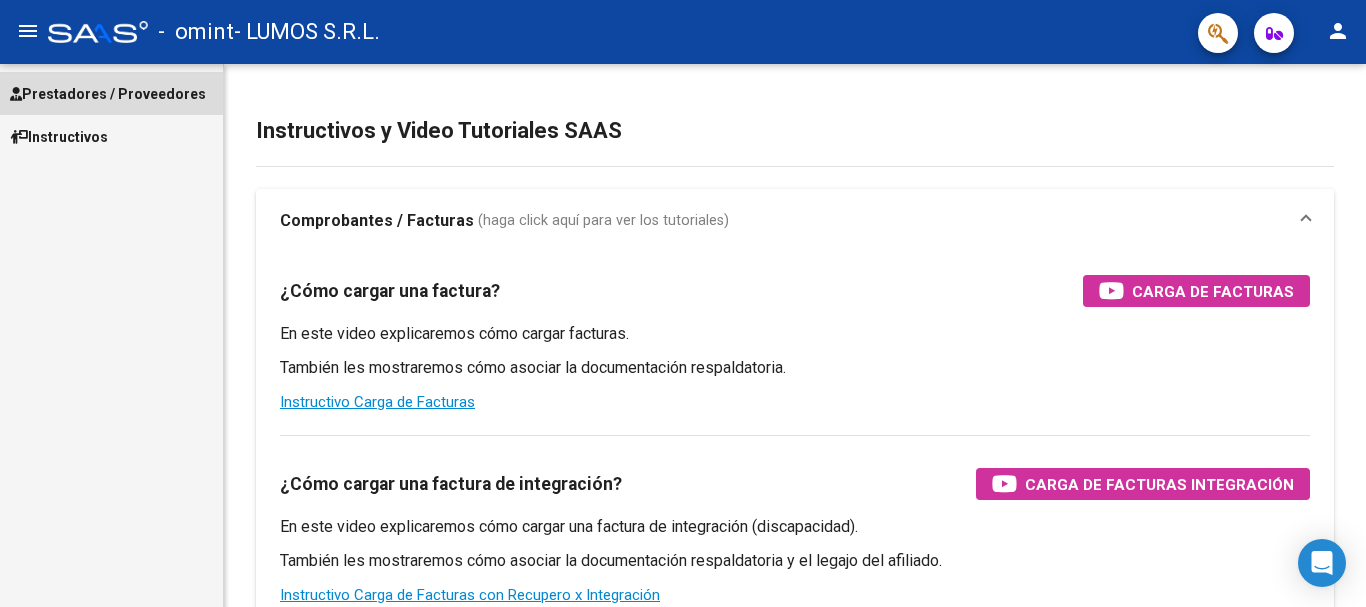 click on "Prestadores / Proveedores" at bounding box center (111, 93) 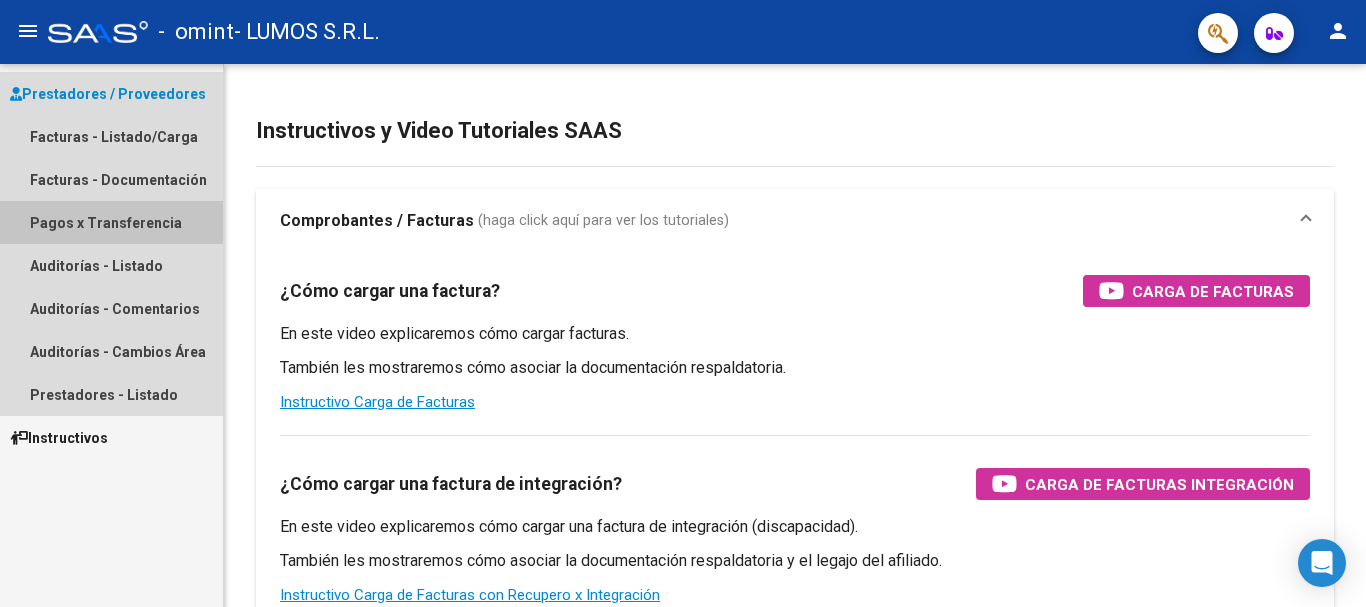 click on "Pagos x Transferencia" at bounding box center (111, 222) 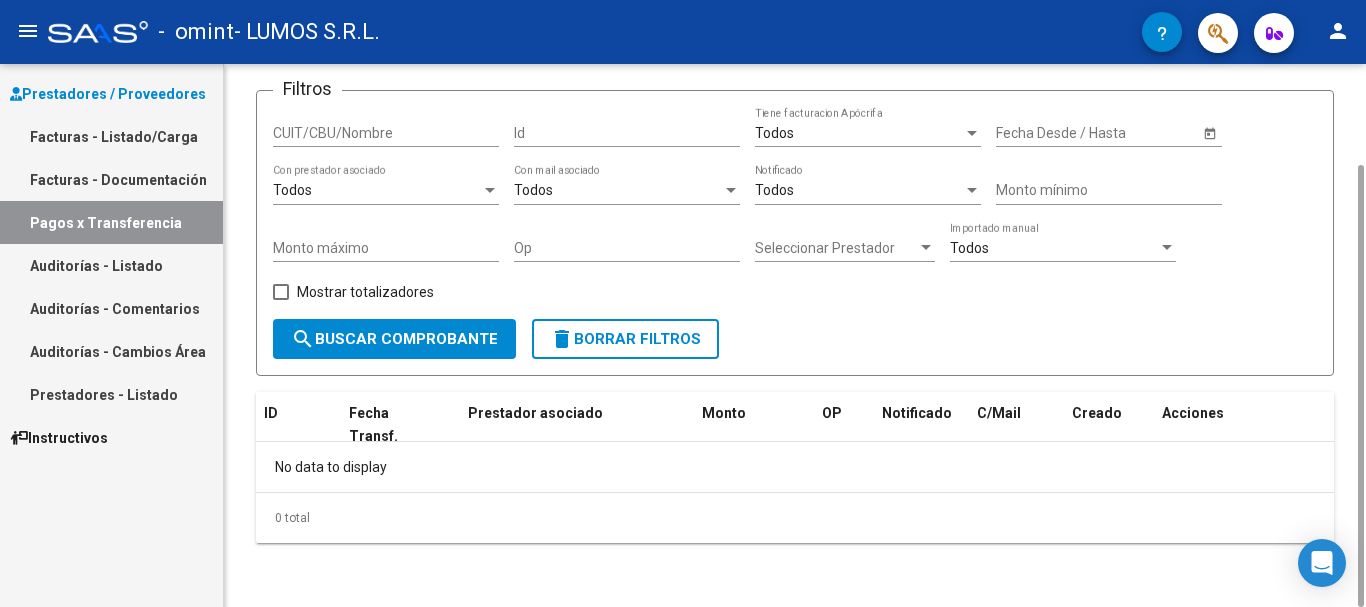 scroll, scrollTop: 0, scrollLeft: 0, axis: both 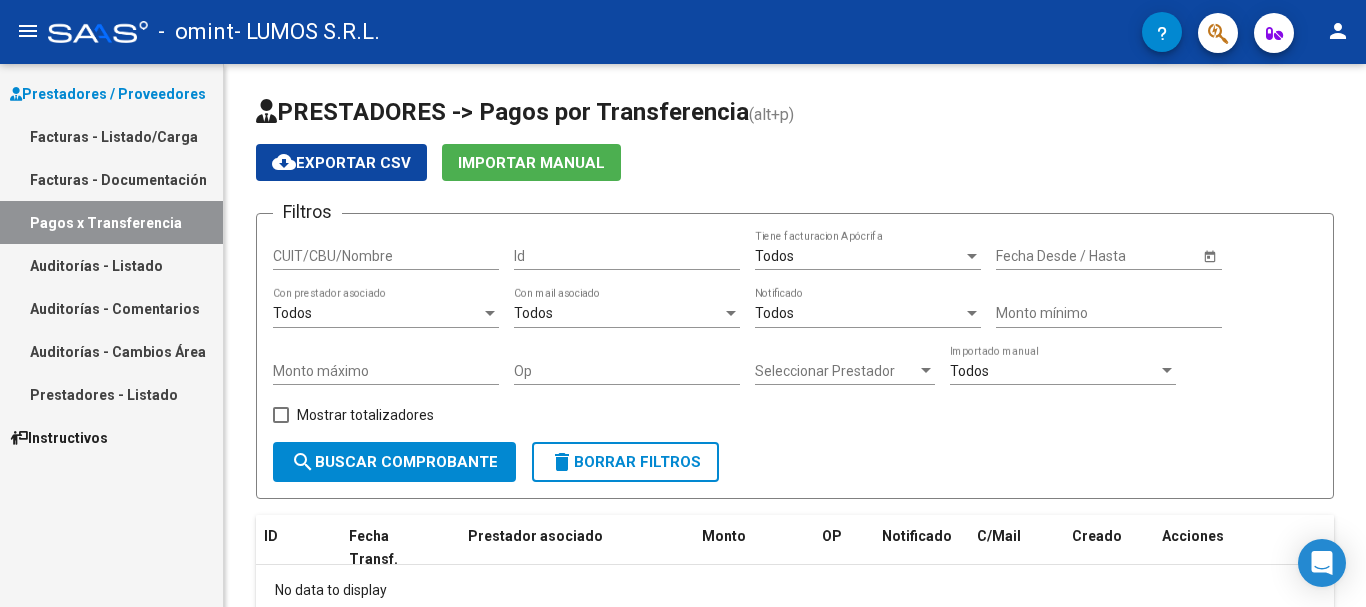 click on "person" 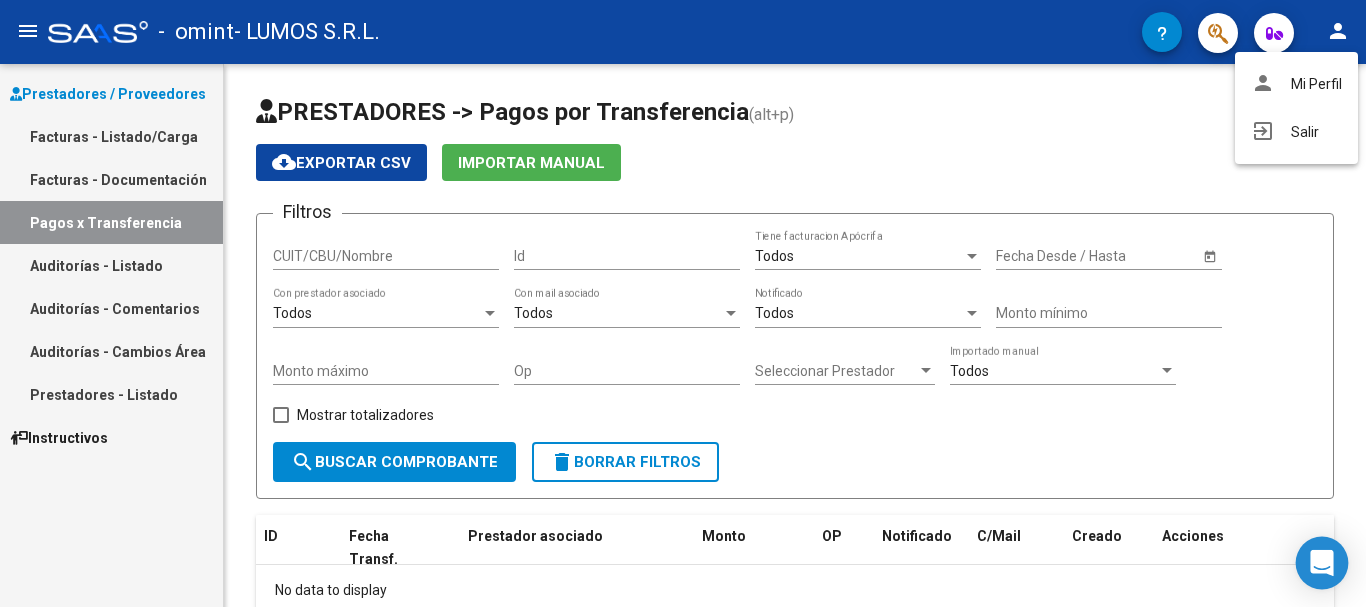 click 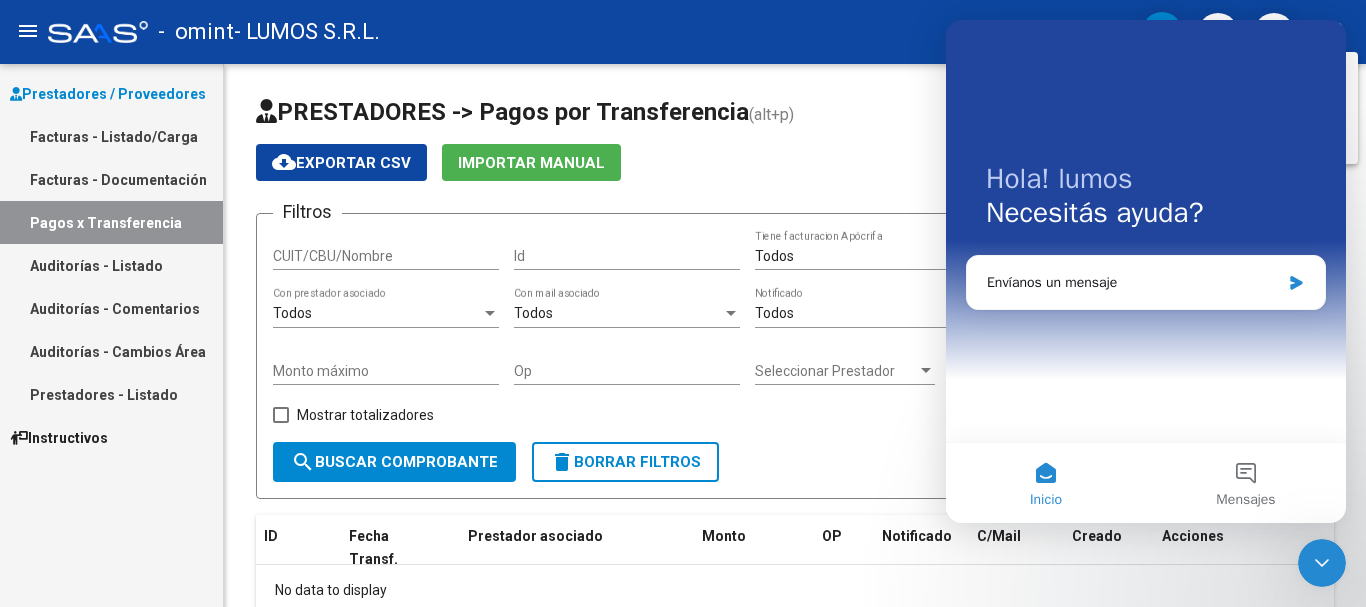 scroll, scrollTop: 0, scrollLeft: 0, axis: both 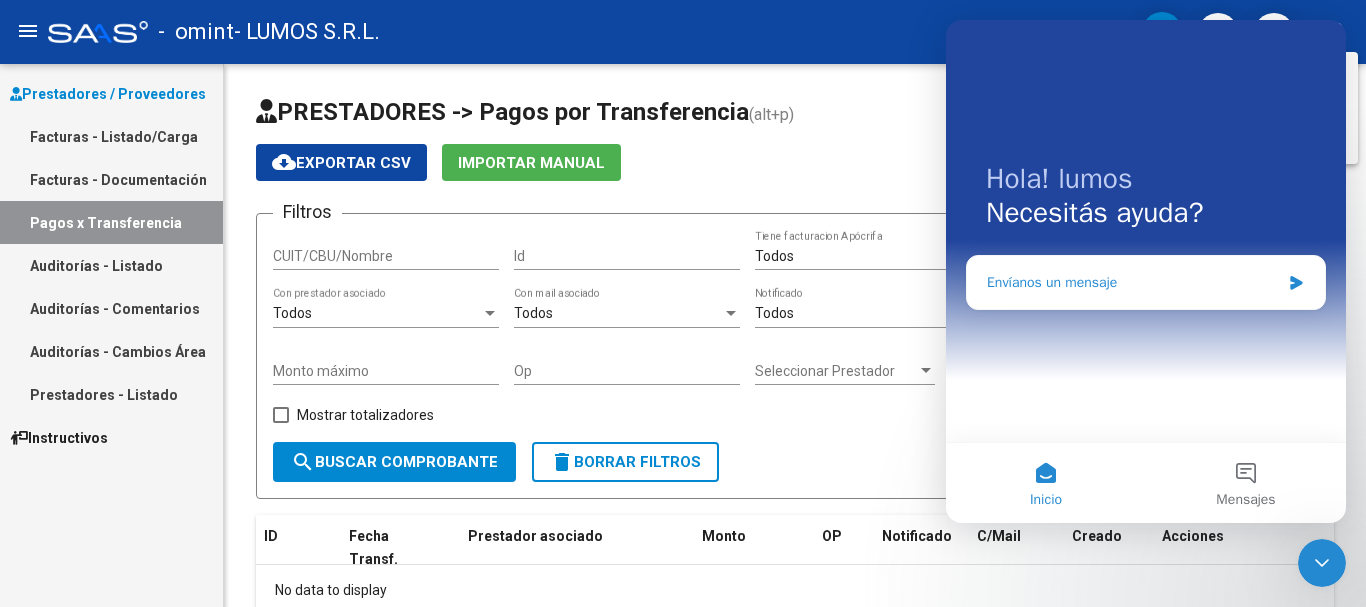 click on "Envíanos un mensaje" at bounding box center [1133, 282] 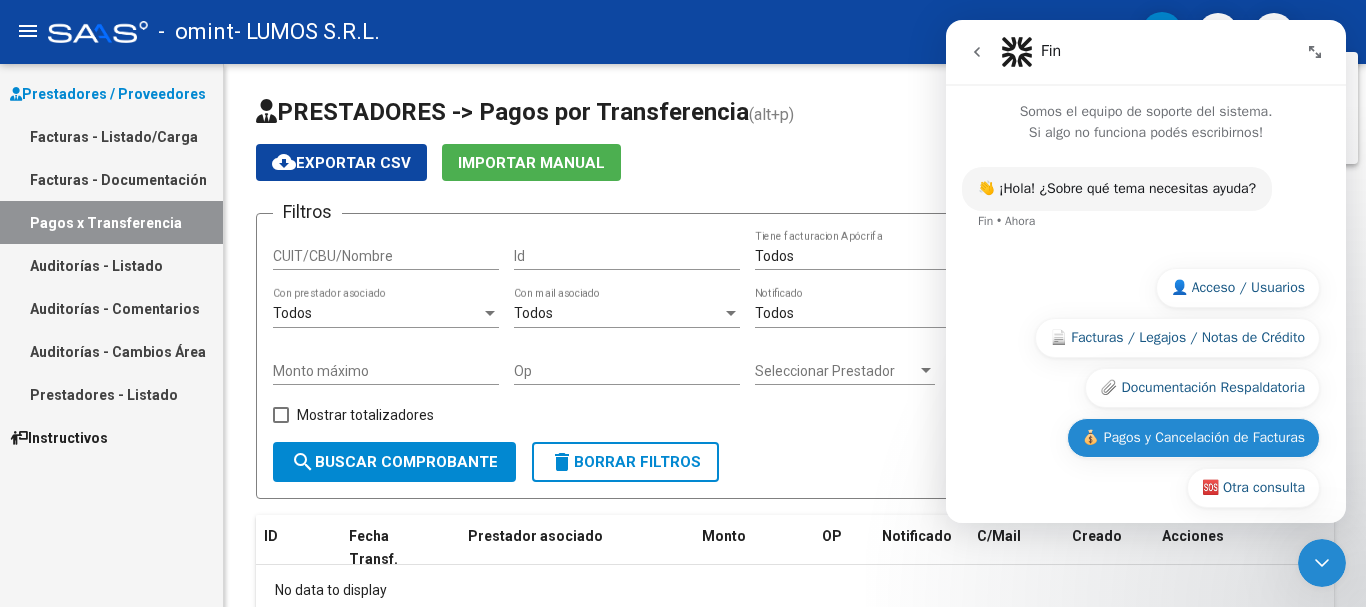 click on "💰 Pagos y Cancelación de Facturas" at bounding box center [1193, 438] 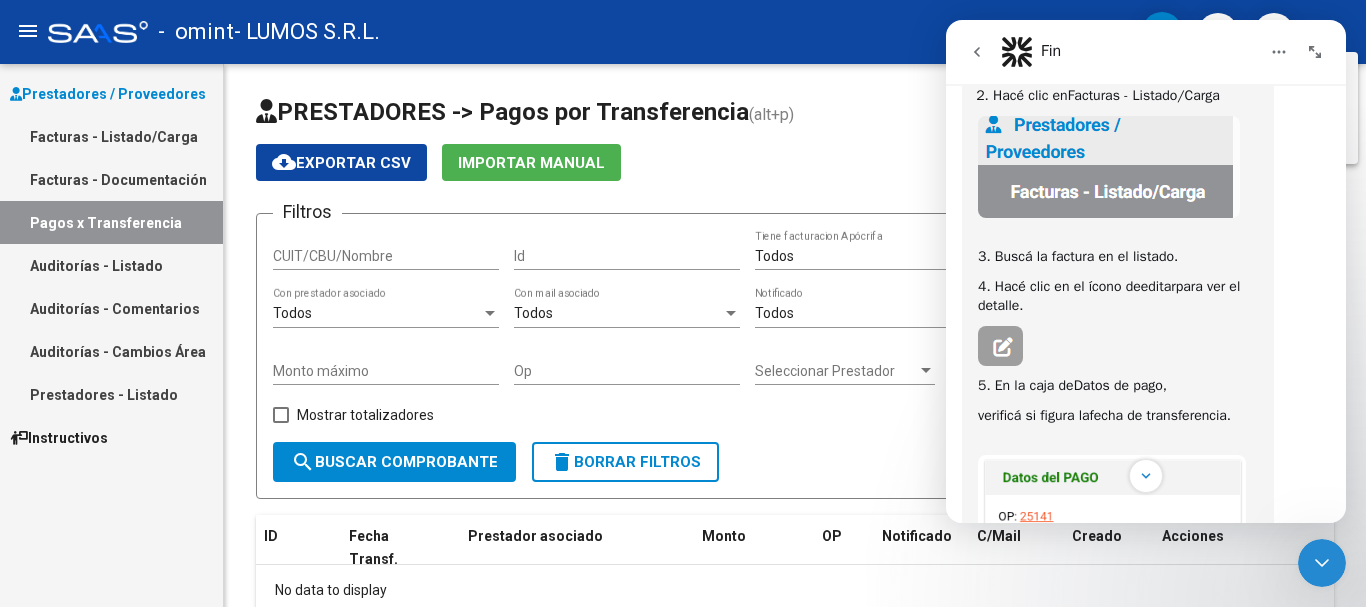 scroll, scrollTop: 461, scrollLeft: 0, axis: vertical 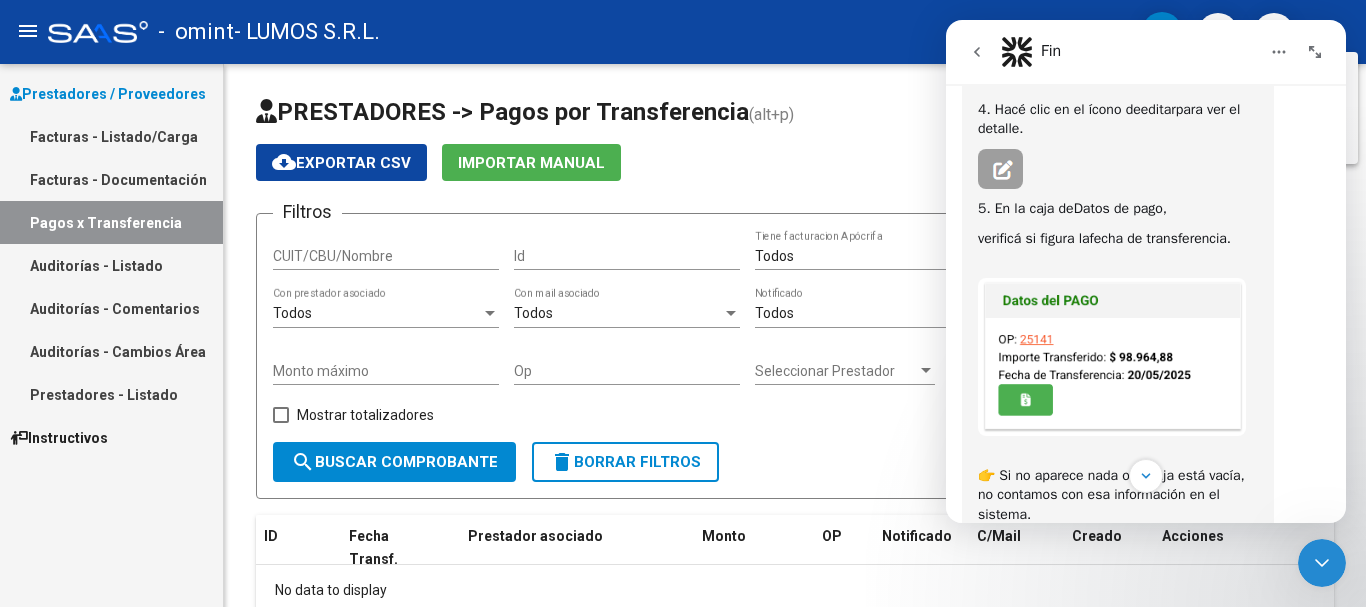 click at bounding box center [1112, 357] 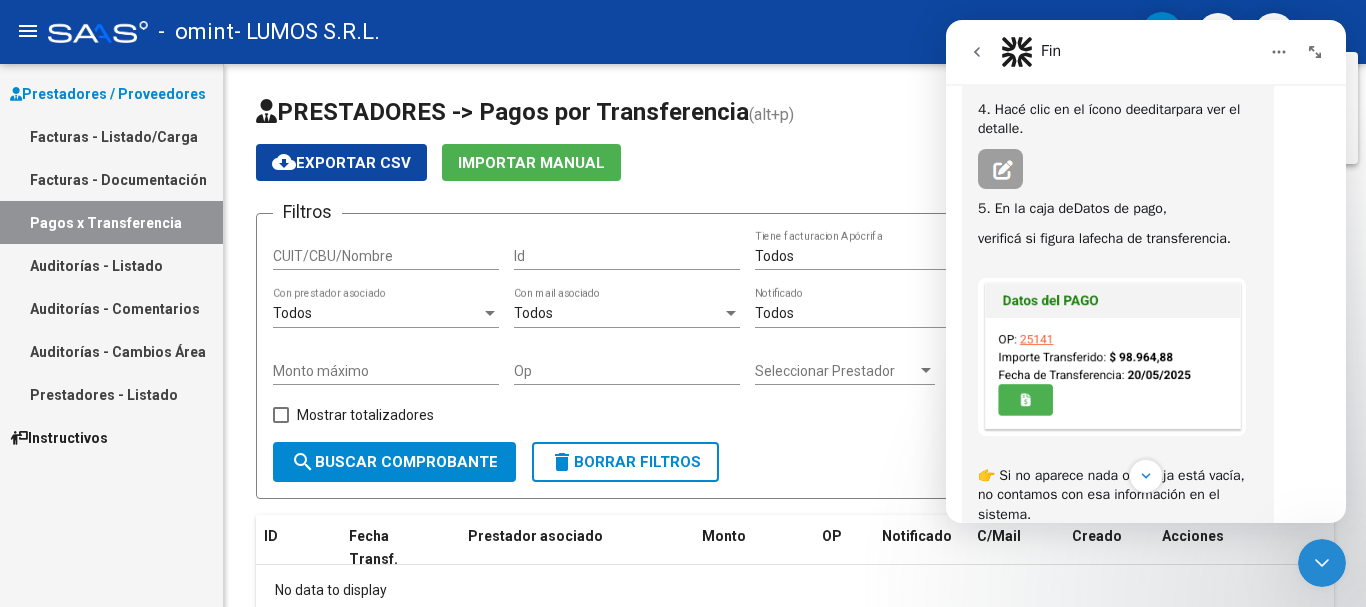 scroll, scrollTop: 0, scrollLeft: 0, axis: both 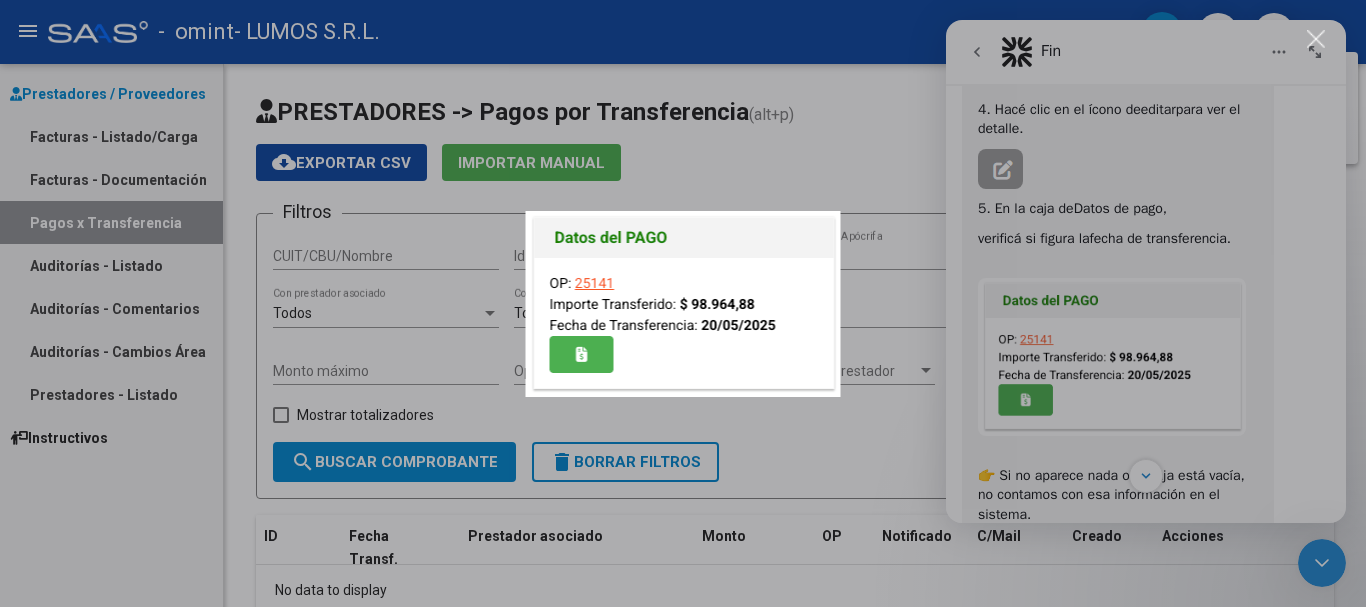 click at bounding box center (683, 304) 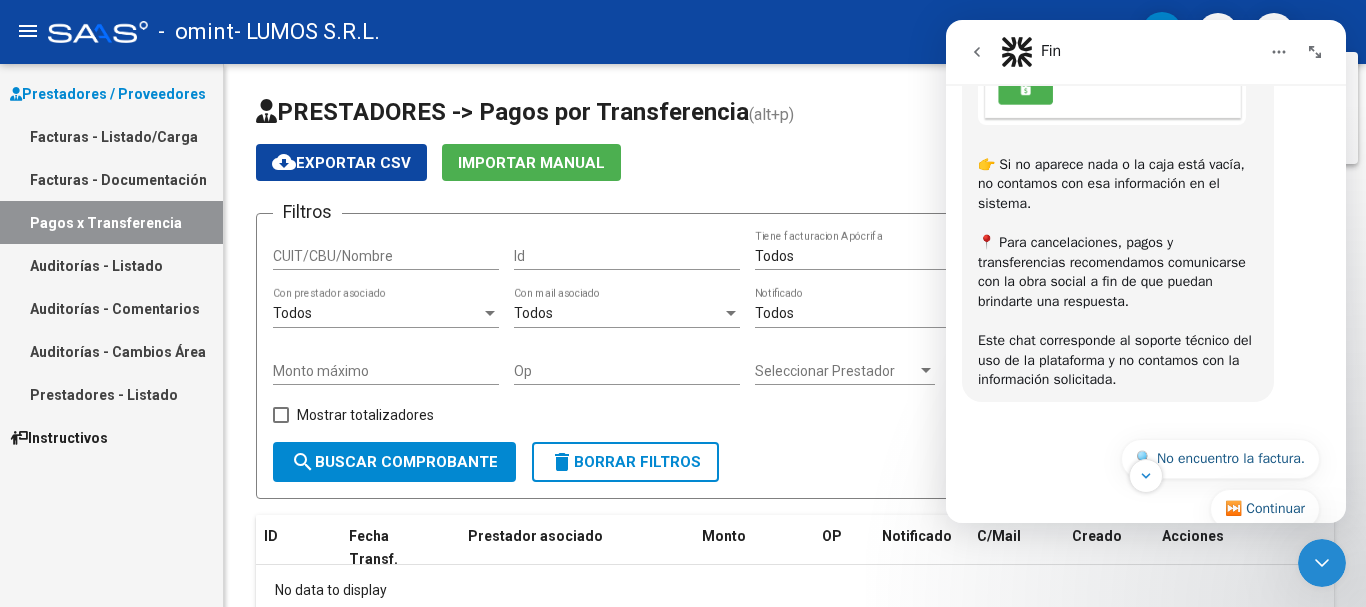 scroll, scrollTop: 861, scrollLeft: 0, axis: vertical 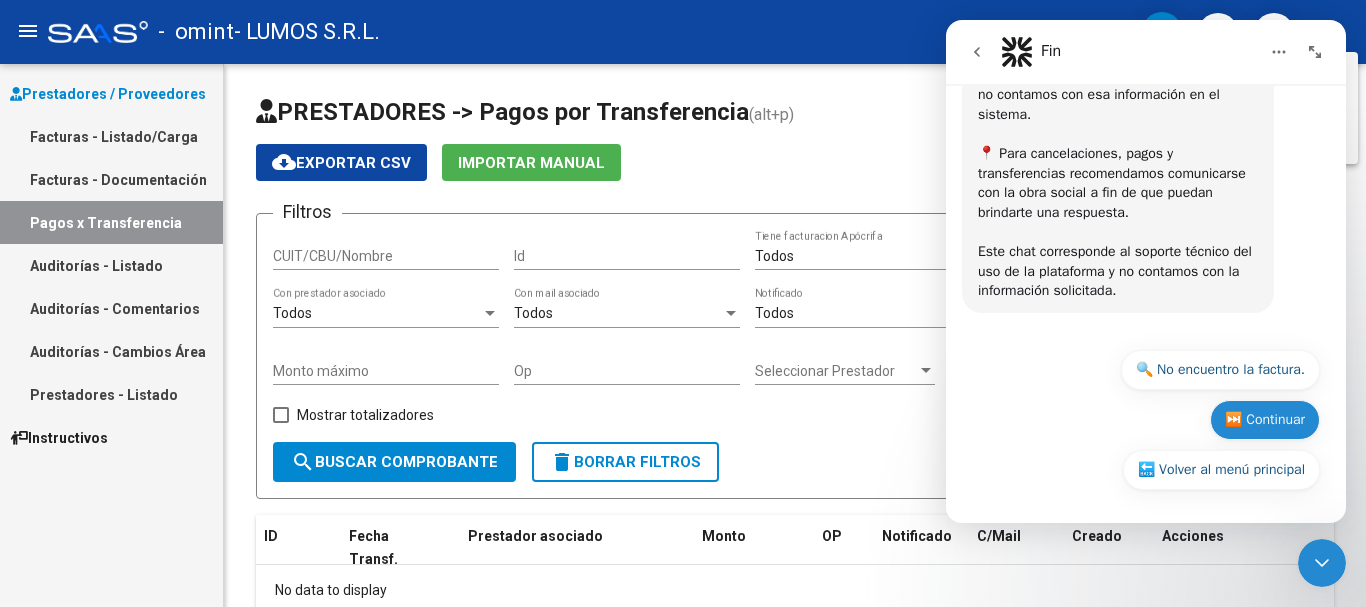 click on "⏭️ Continuar" at bounding box center (1265, 420) 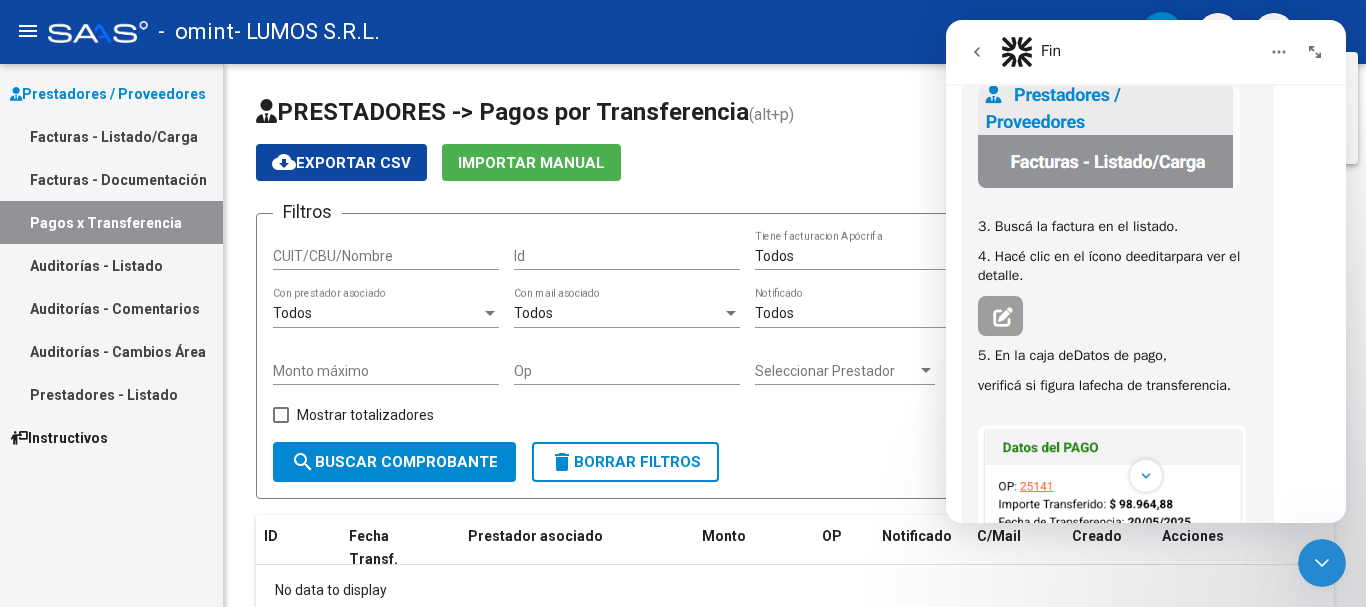 scroll, scrollTop: 416, scrollLeft: 0, axis: vertical 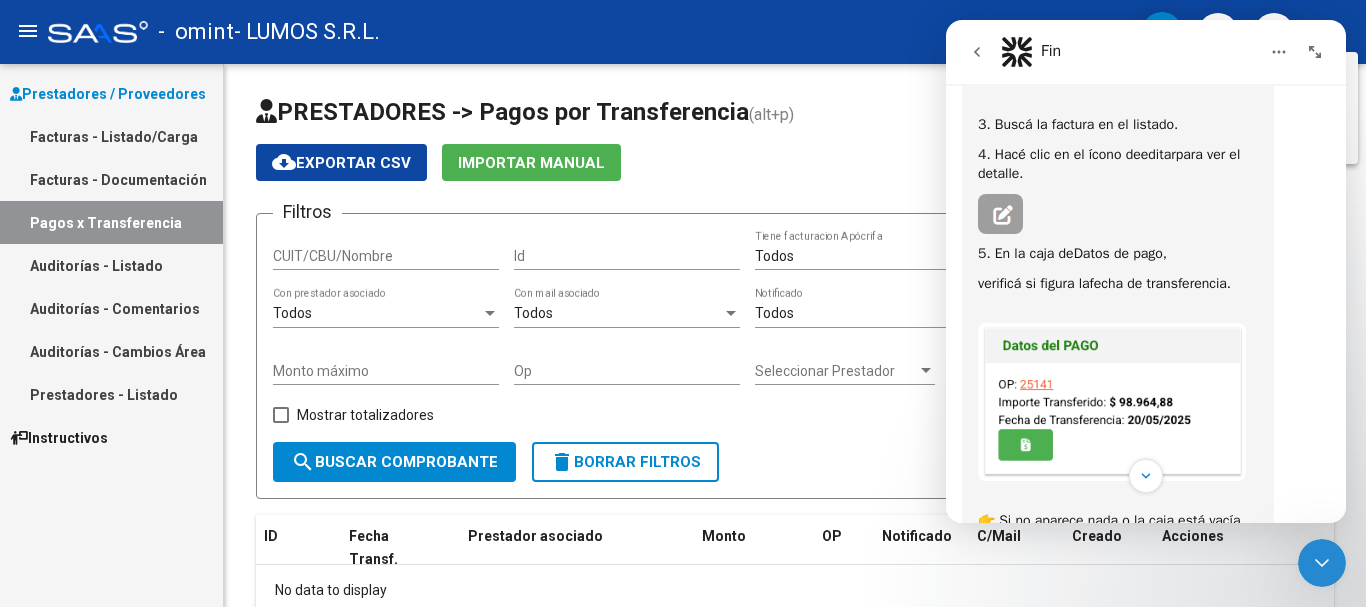 click at bounding box center [1112, 402] 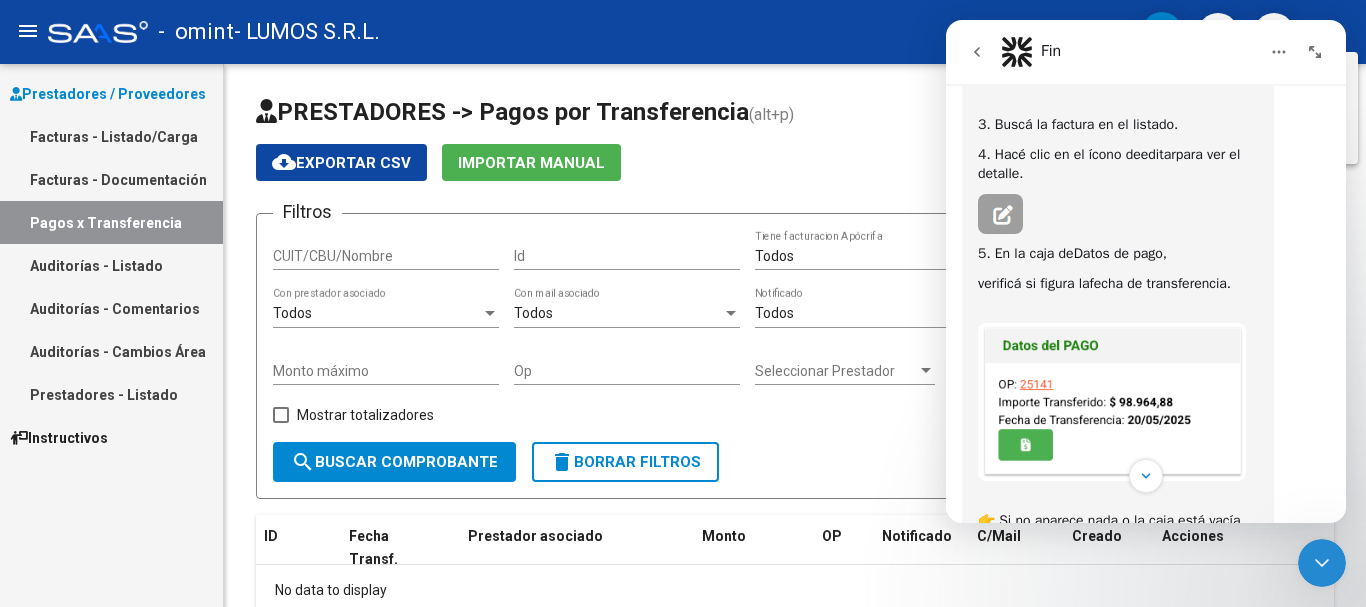 scroll, scrollTop: 0, scrollLeft: 0, axis: both 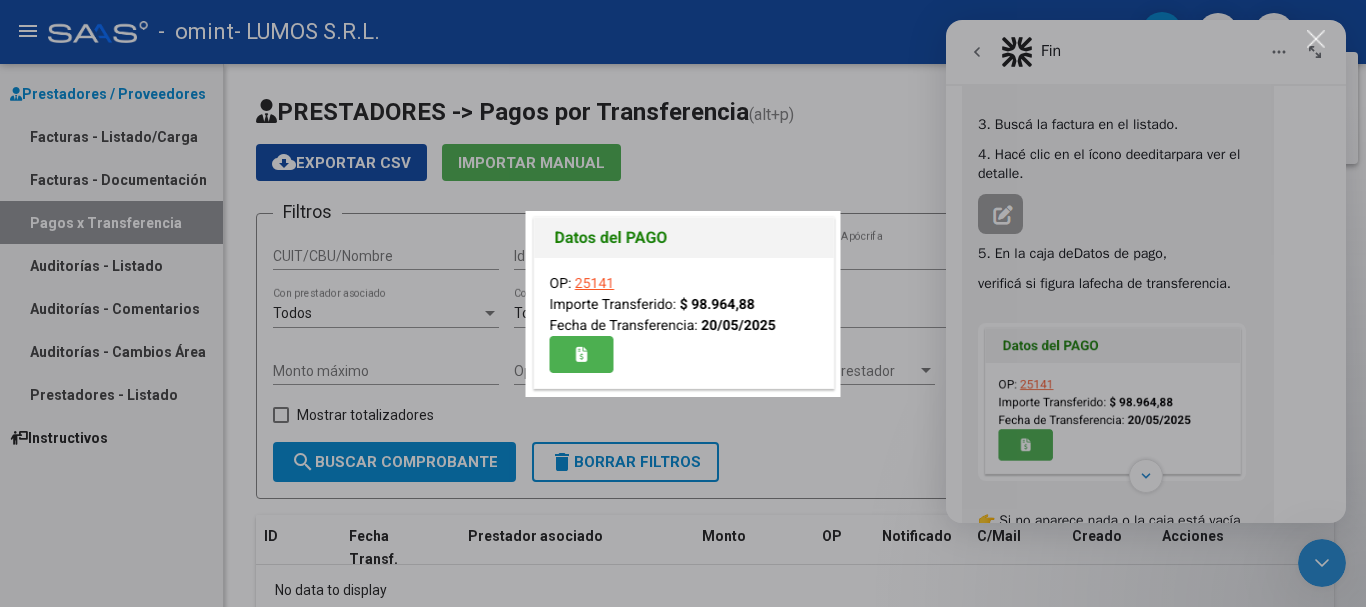 click at bounding box center (683, 304) 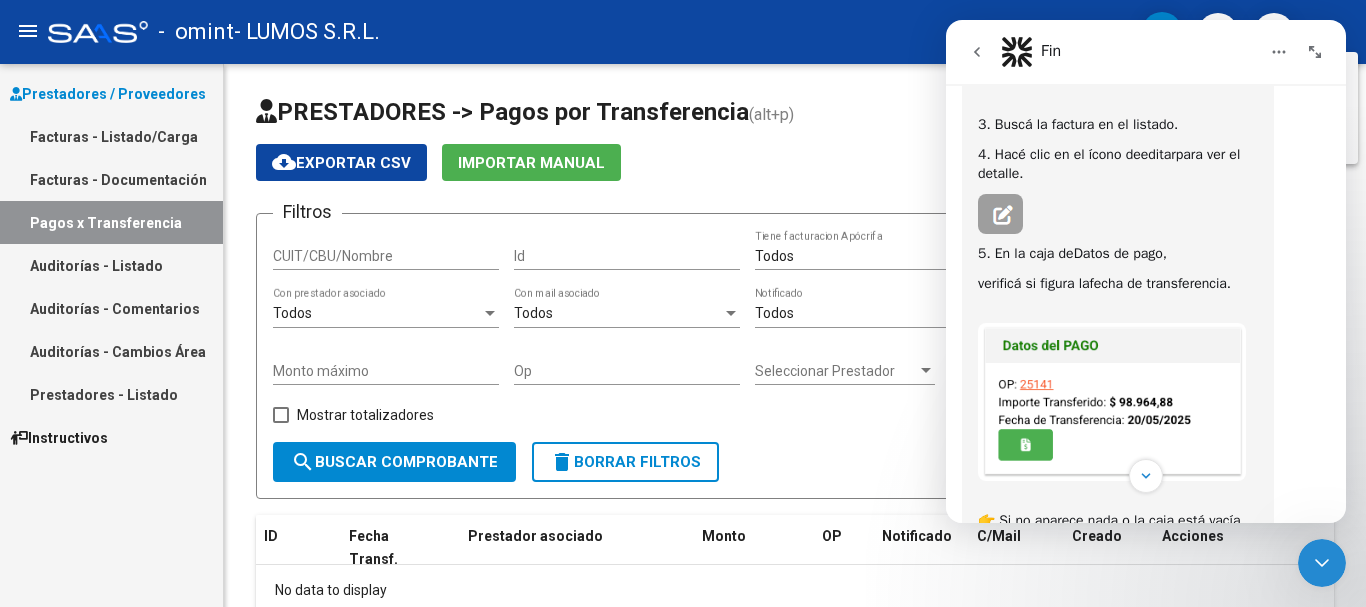 click at bounding box center (1112, 402) 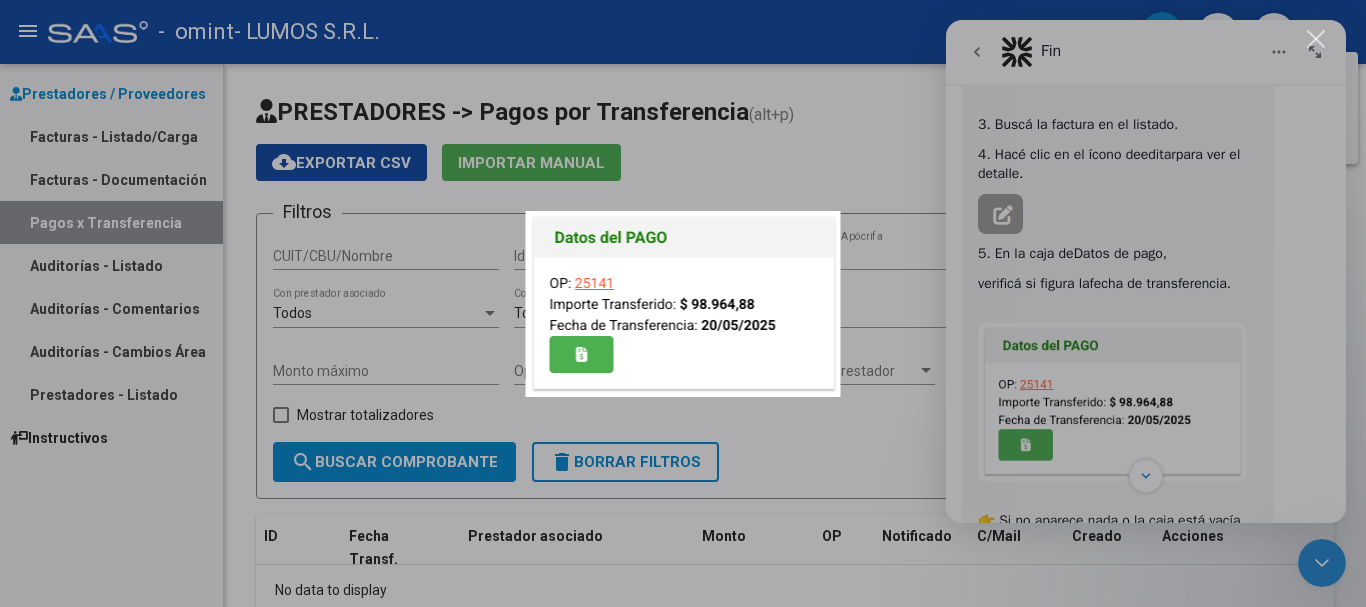 scroll, scrollTop: 0, scrollLeft: 0, axis: both 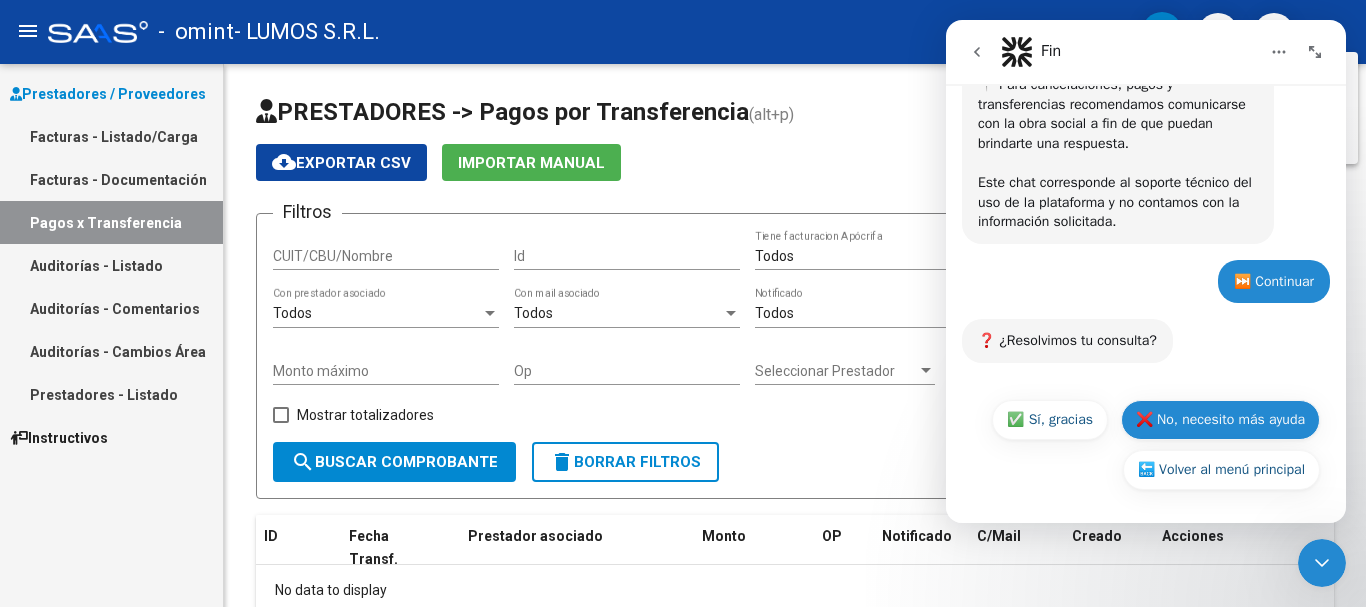 click on "❌ No, necesito más ayuda" at bounding box center (1220, 420) 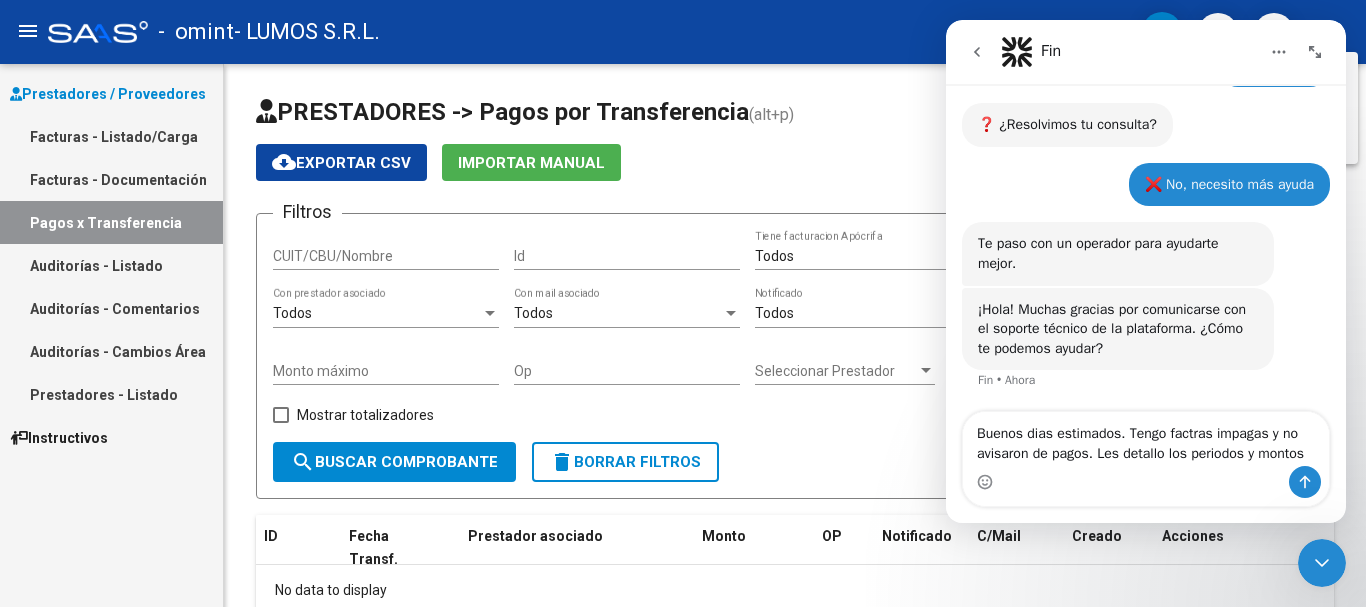 scroll, scrollTop: 1166, scrollLeft: 0, axis: vertical 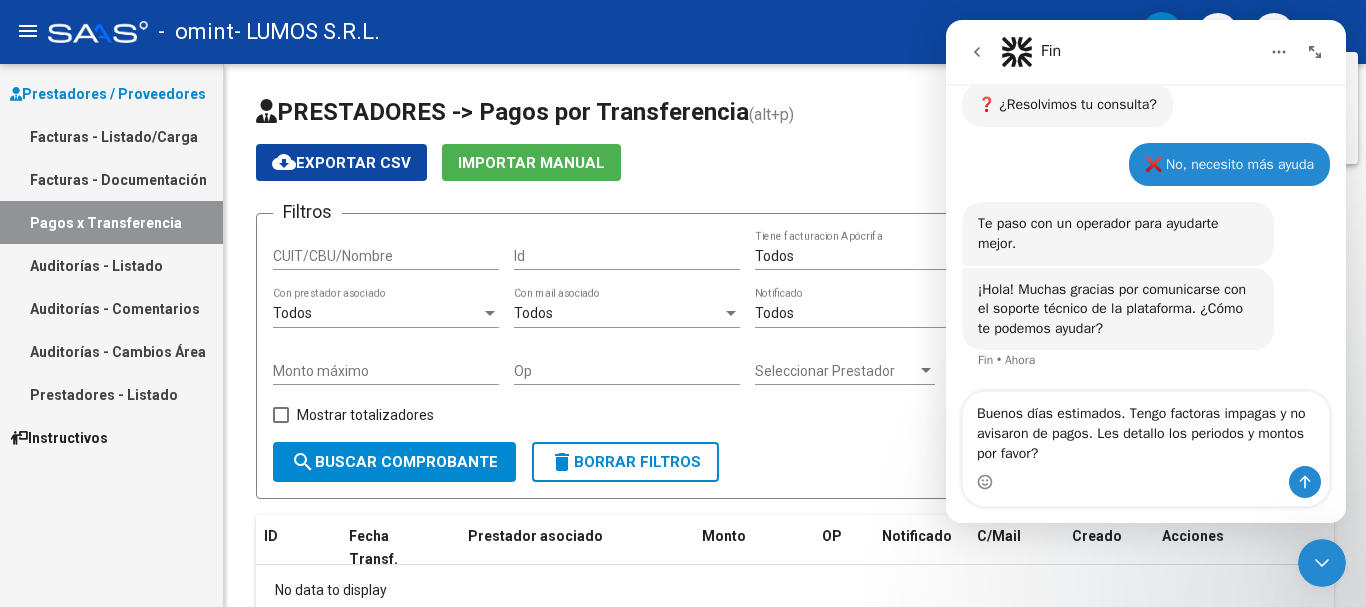 type on "Buenos días estimados. Tengo factoras impagas y no avisaron de pagos. Les detallo los periodos y montos por favor?" 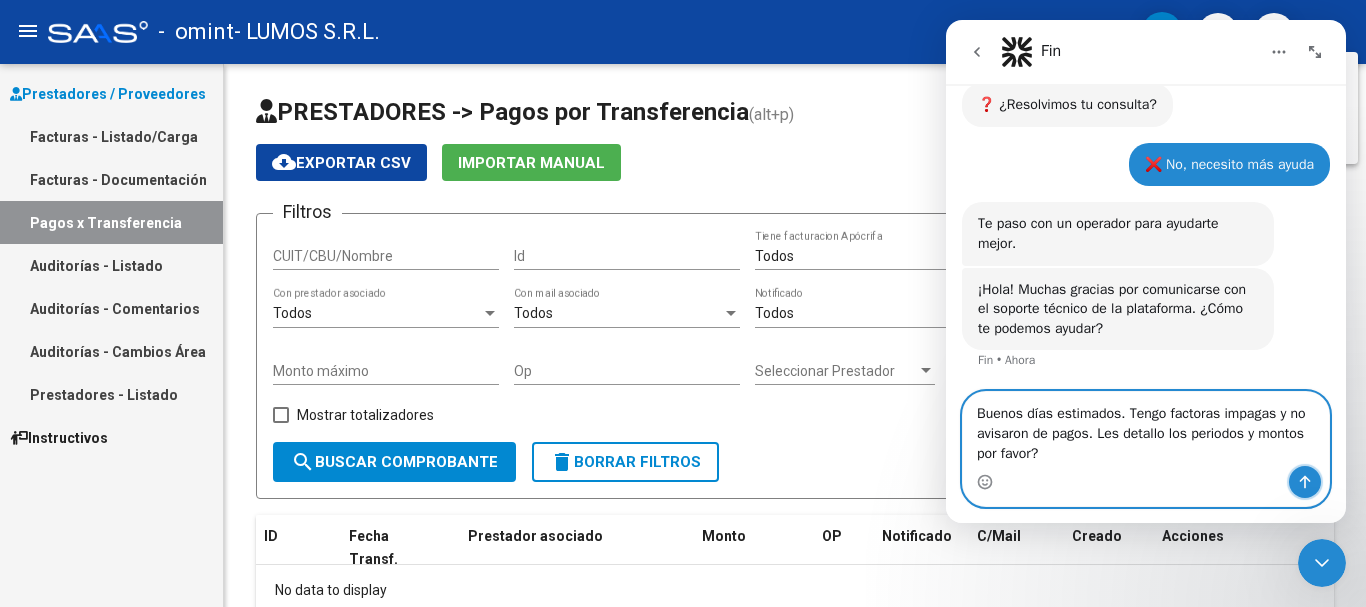click at bounding box center [1305, 482] 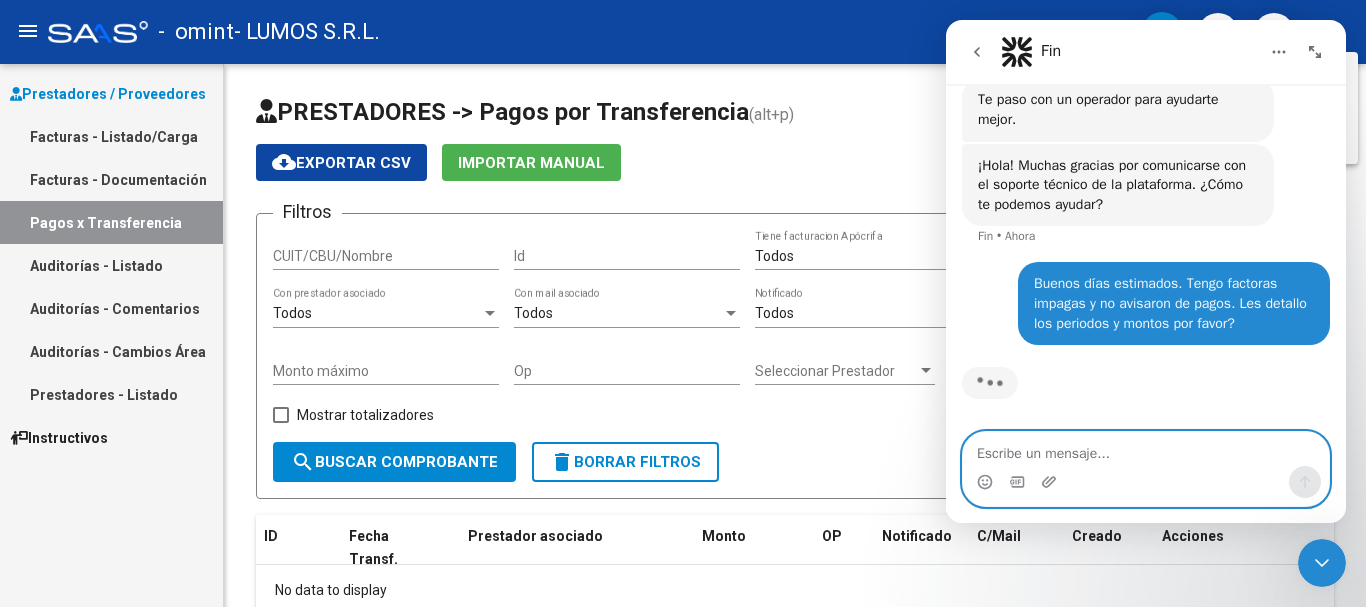 scroll, scrollTop: 1225, scrollLeft: 0, axis: vertical 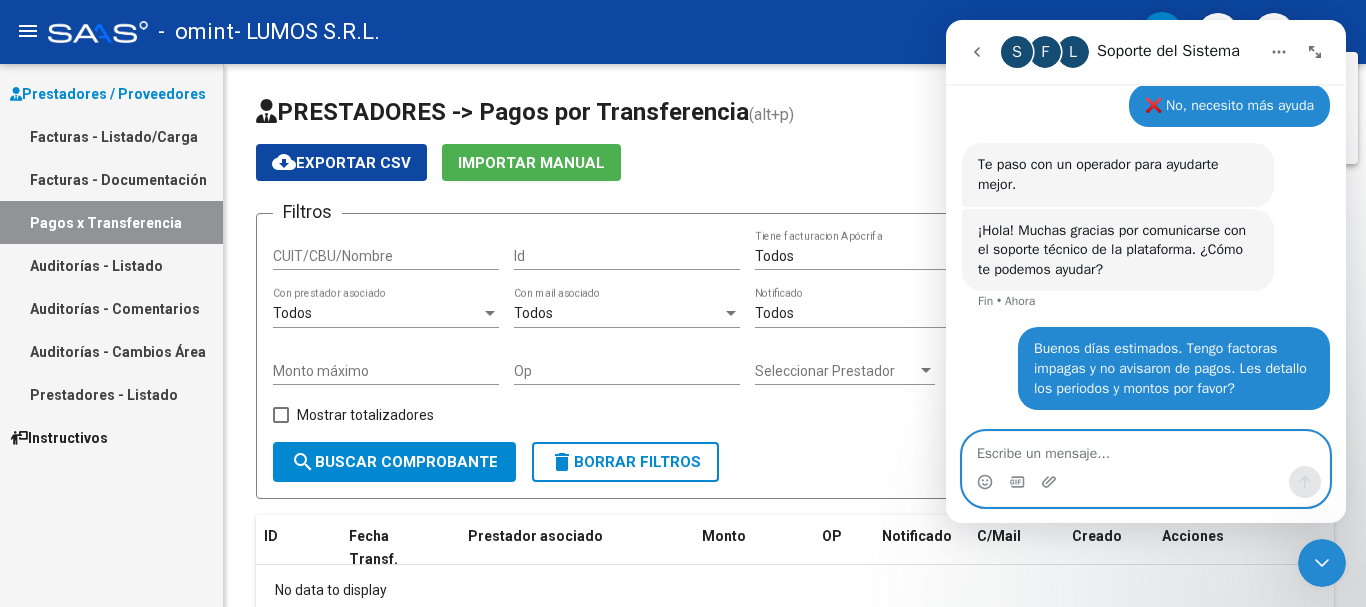 click at bounding box center [1146, 449] 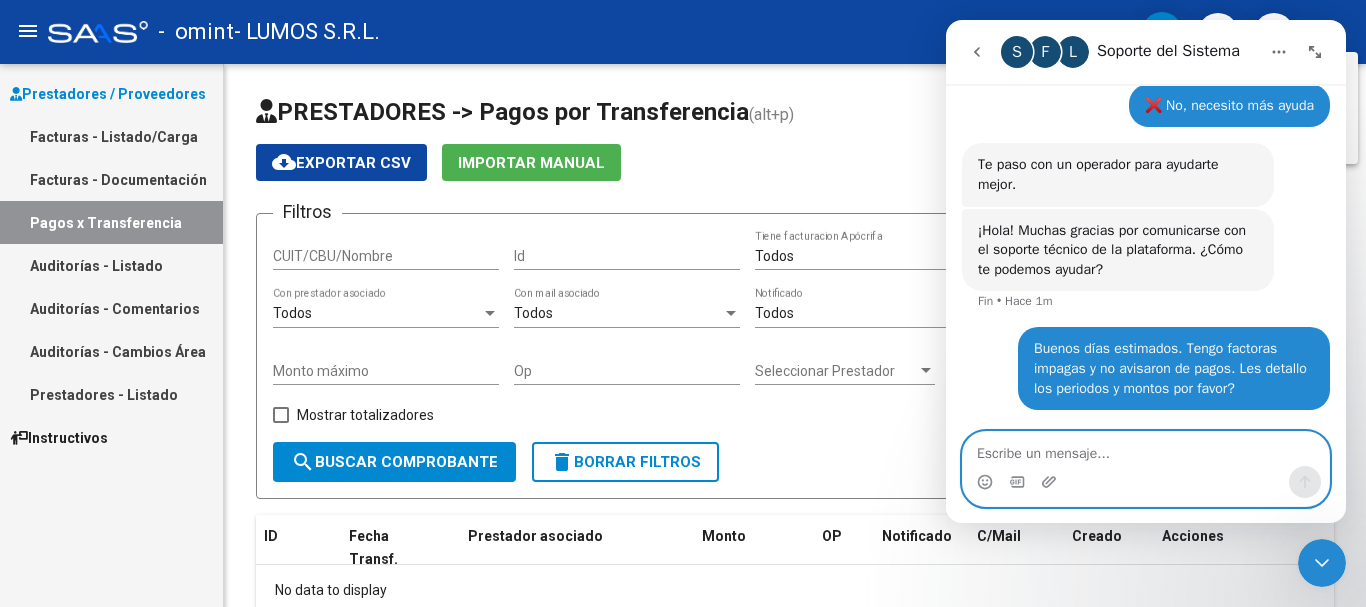 click at bounding box center (1146, 449) 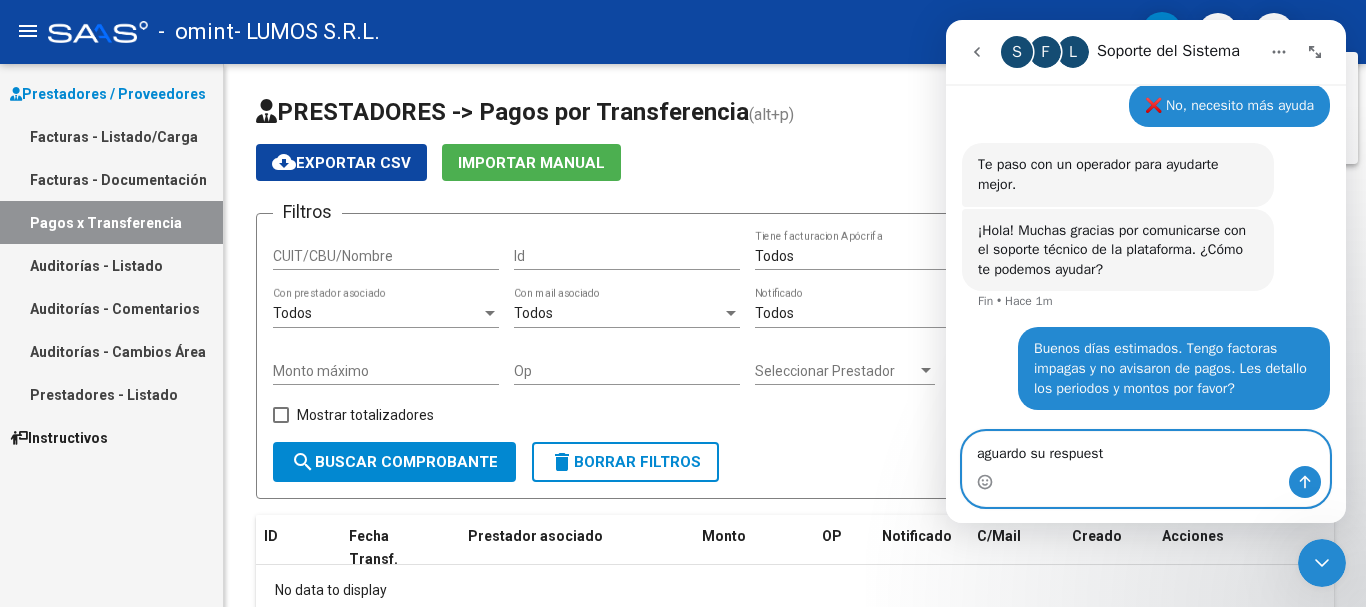 type on "aguardo su respuesta" 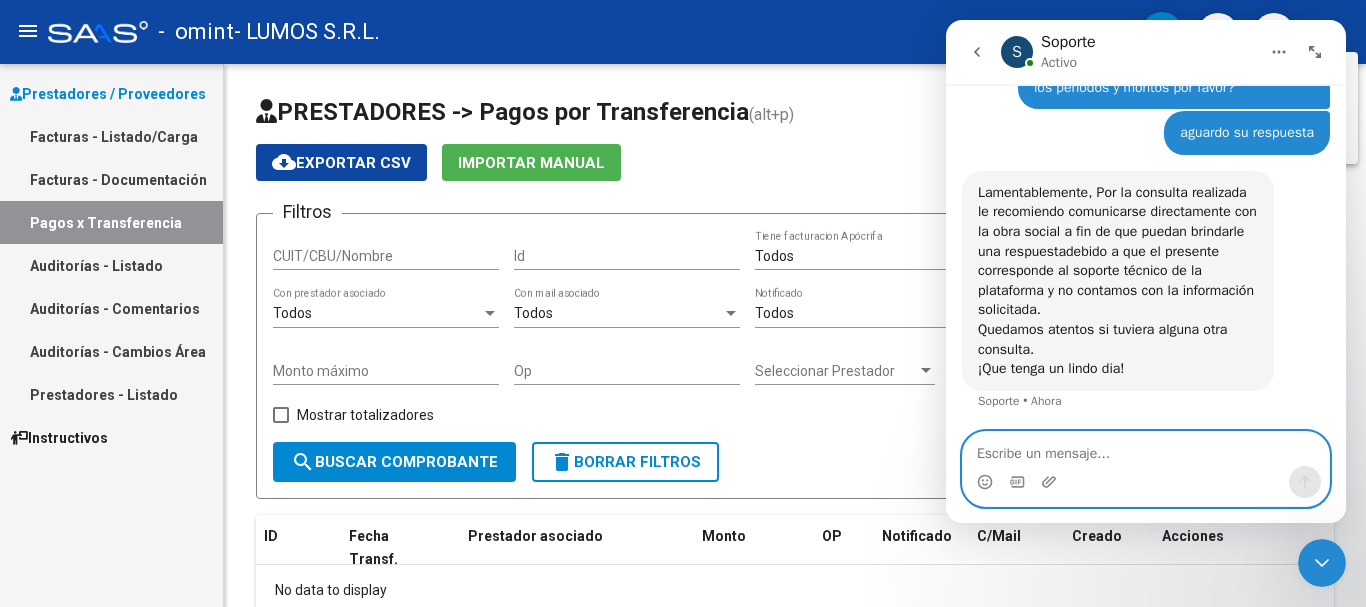 scroll, scrollTop: 1507, scrollLeft: 0, axis: vertical 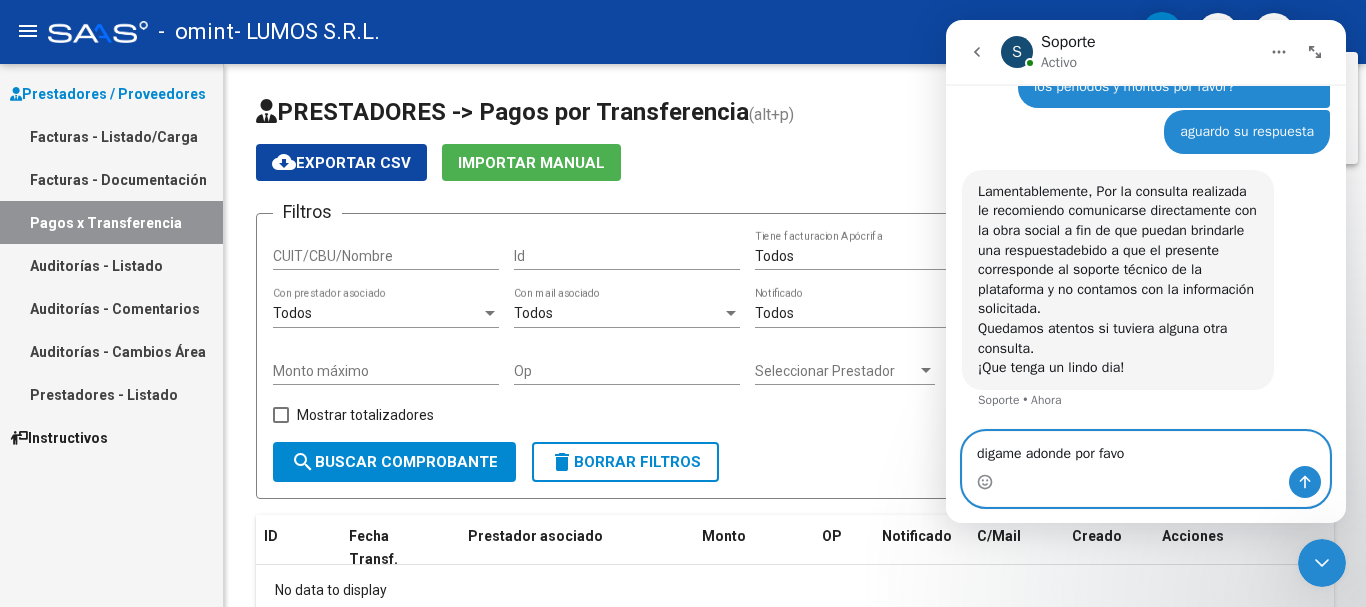 type on "digame adonde por favor" 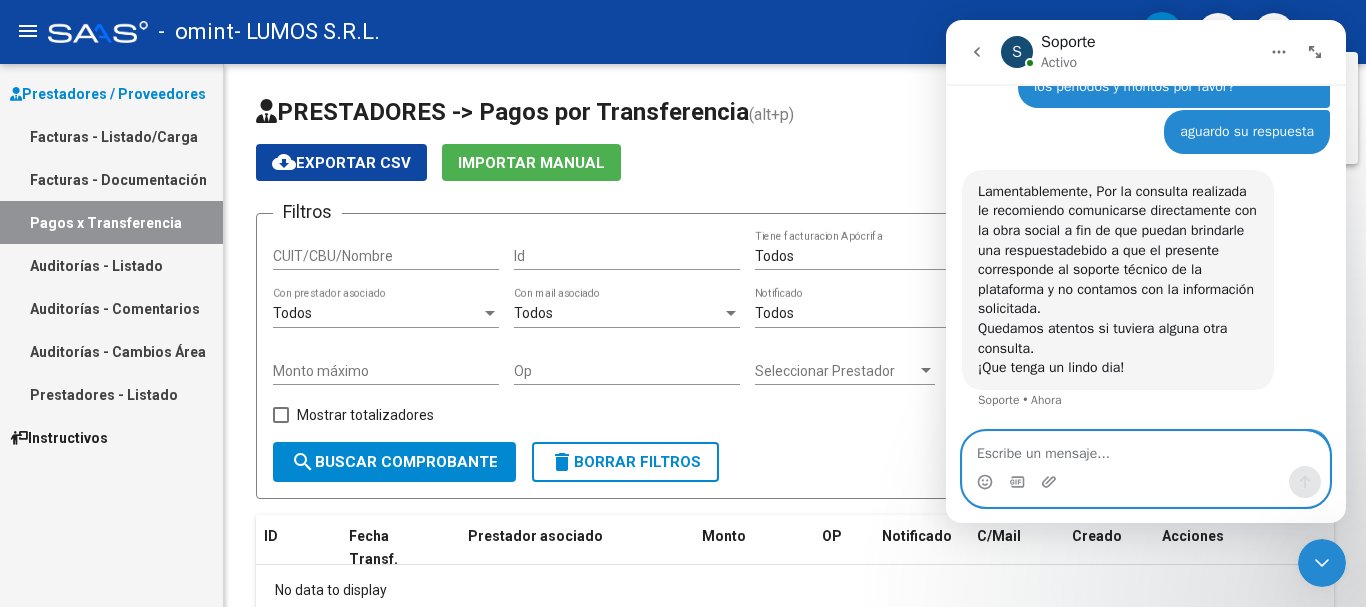 scroll, scrollTop: 1566, scrollLeft: 0, axis: vertical 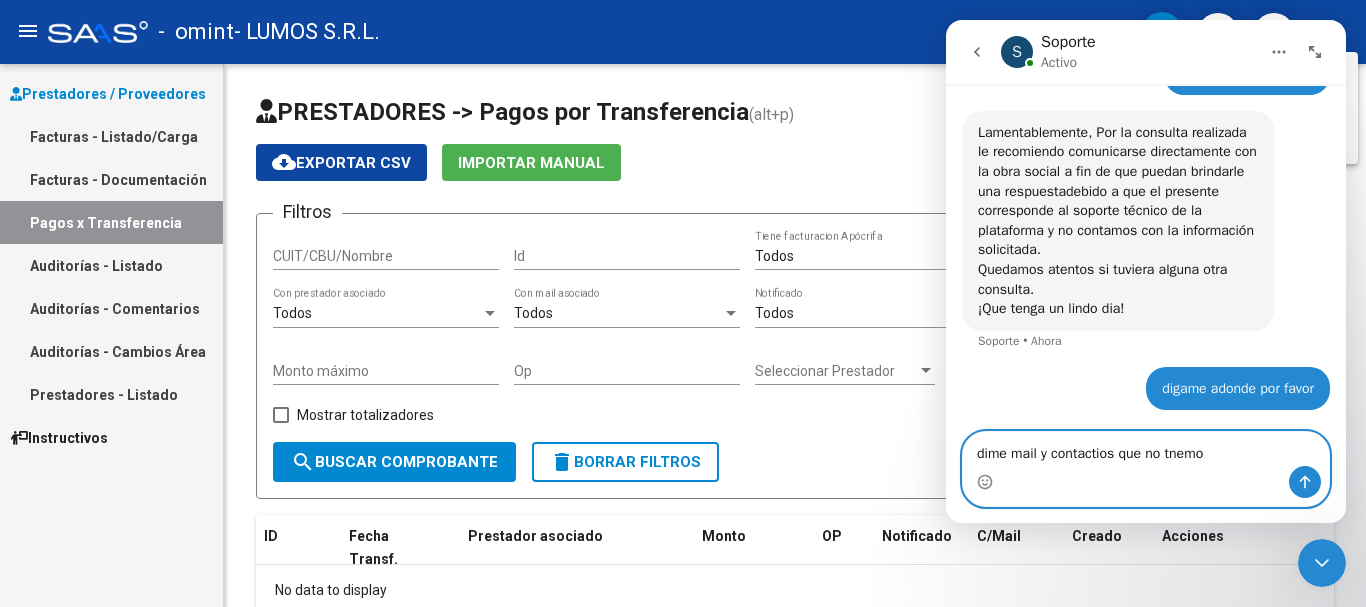 type on "dime mail y contactios que no tnemos" 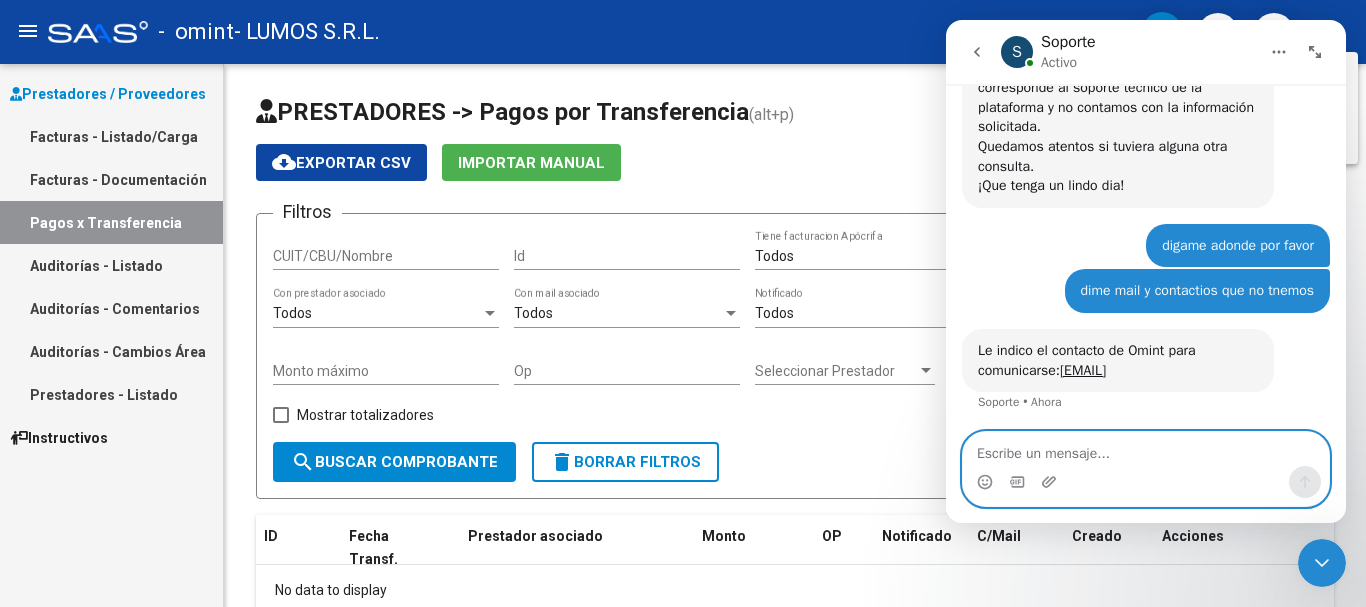 scroll, scrollTop: 1691, scrollLeft: 0, axis: vertical 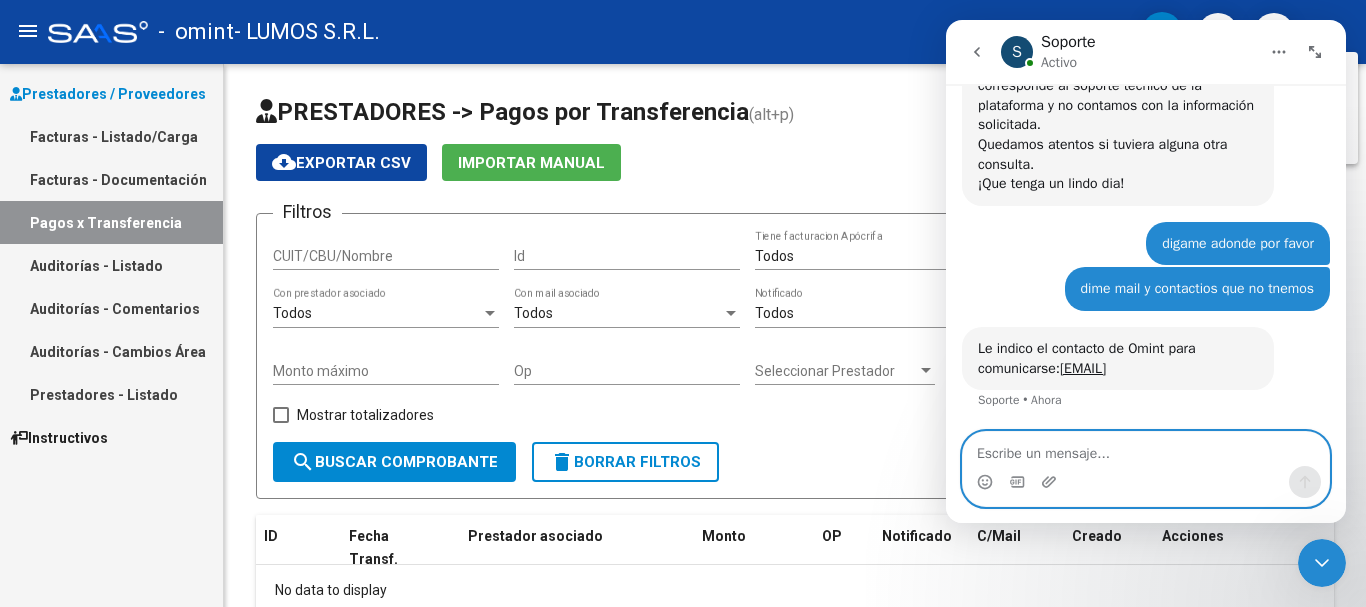 click at bounding box center (1146, 449) 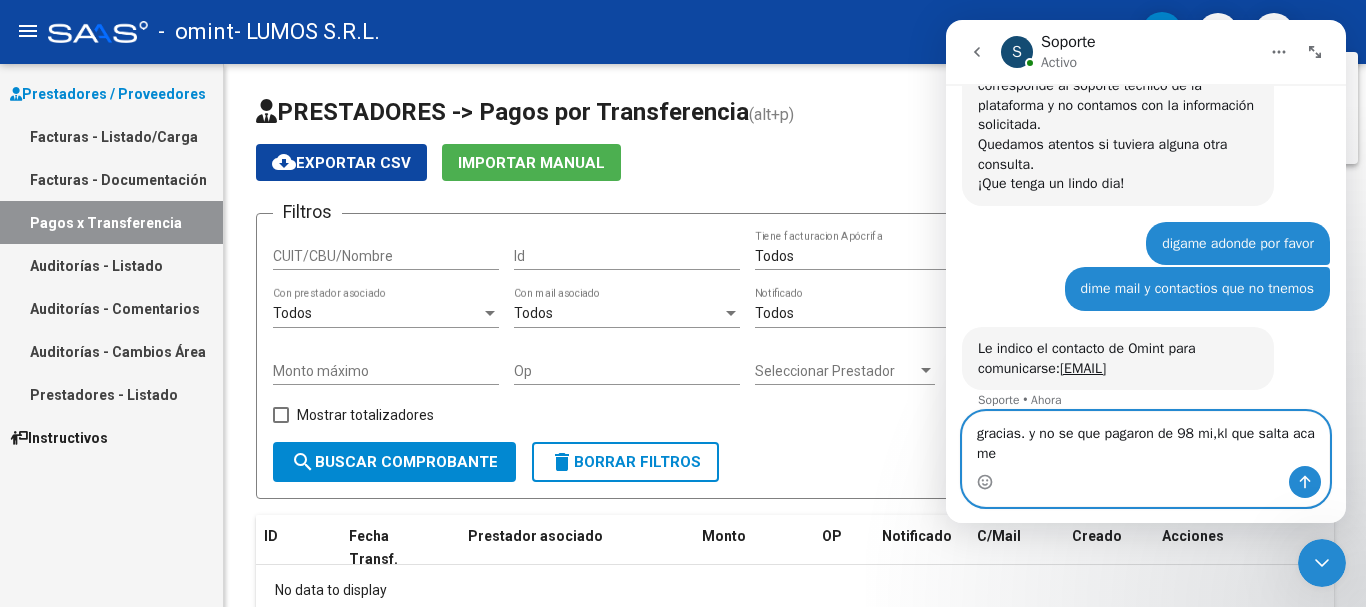 scroll, scrollTop: 1711, scrollLeft: 0, axis: vertical 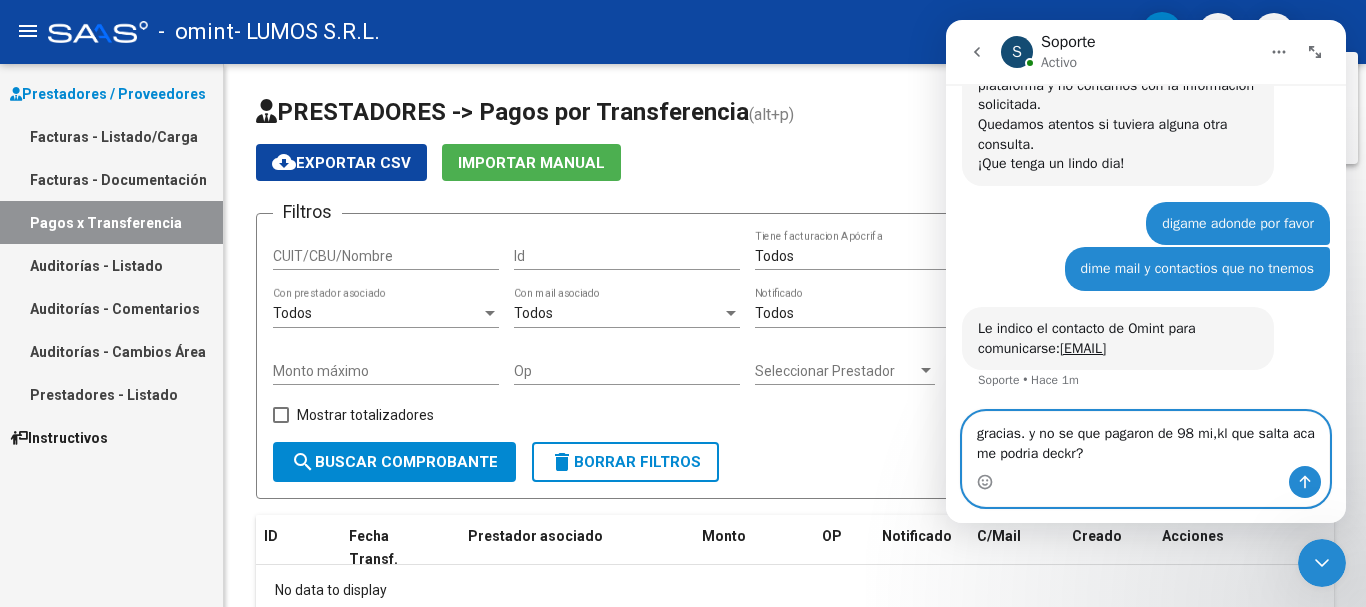 type on "gracias. y no se que pagaron de 98 mi,kl que salta aca me podria deckr?" 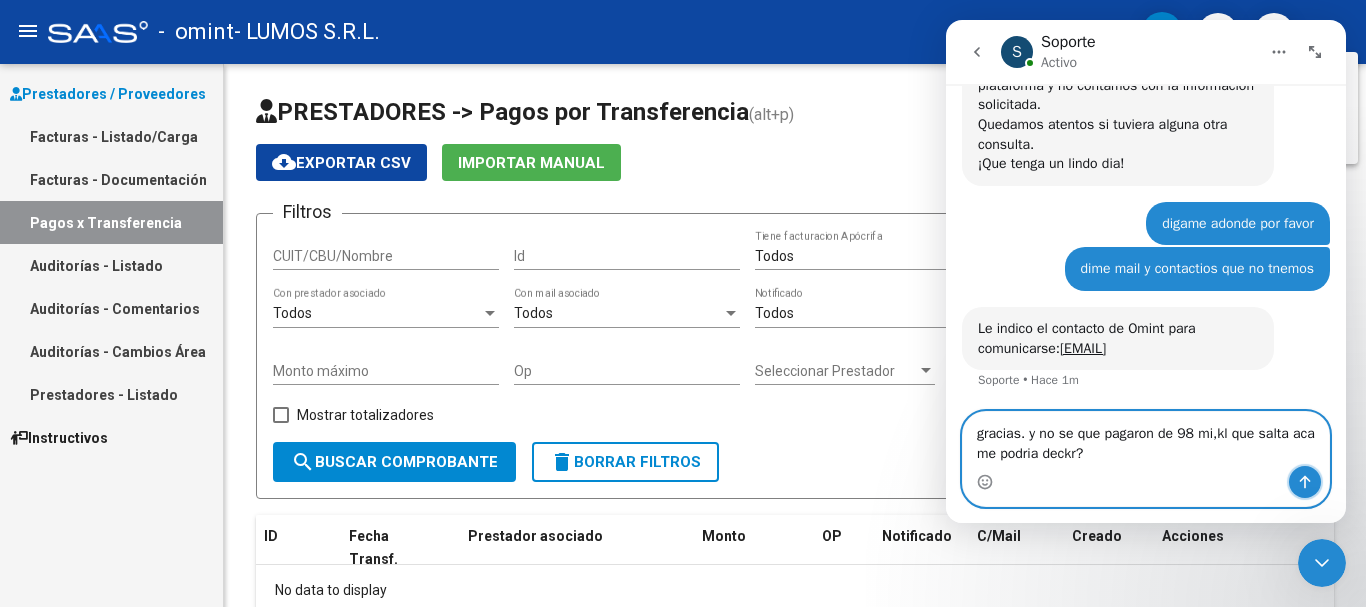 click at bounding box center (1305, 482) 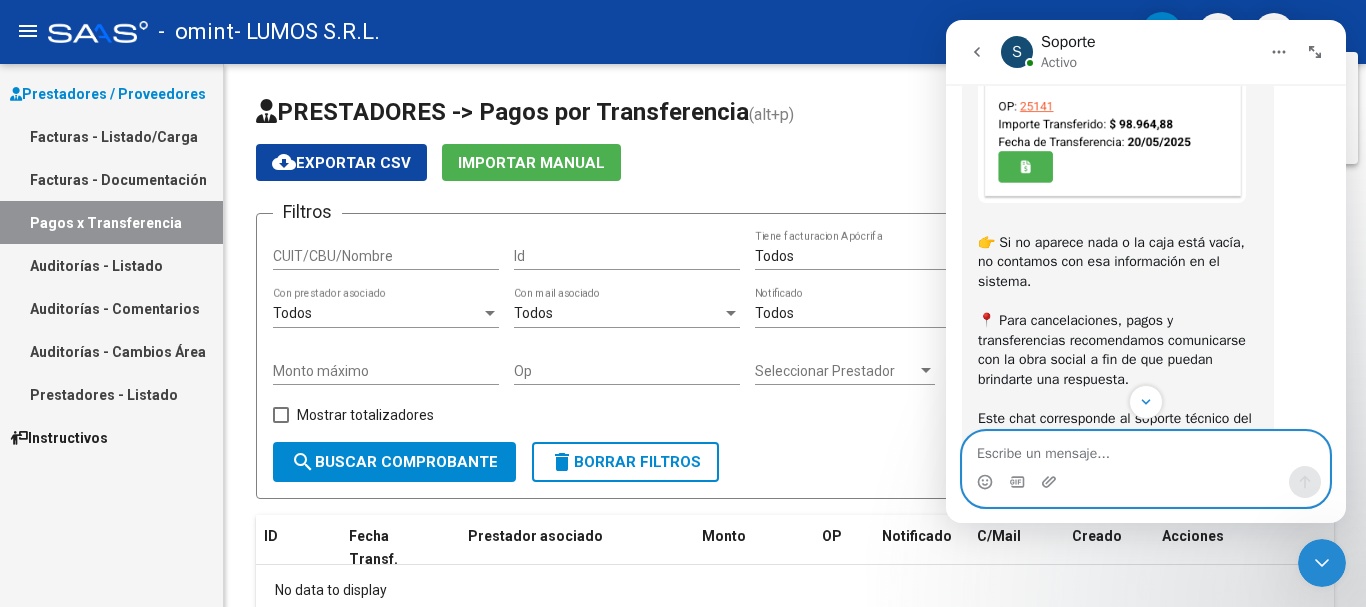 scroll, scrollTop: 670, scrollLeft: 0, axis: vertical 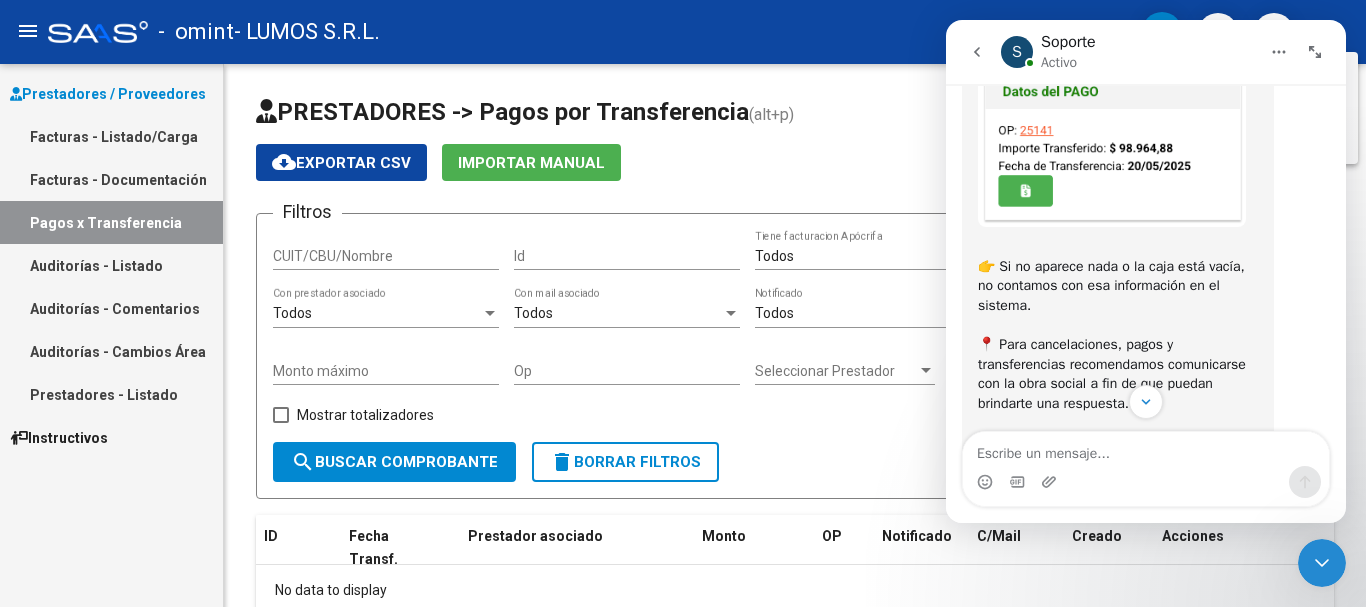 click at bounding box center [1112, 148] 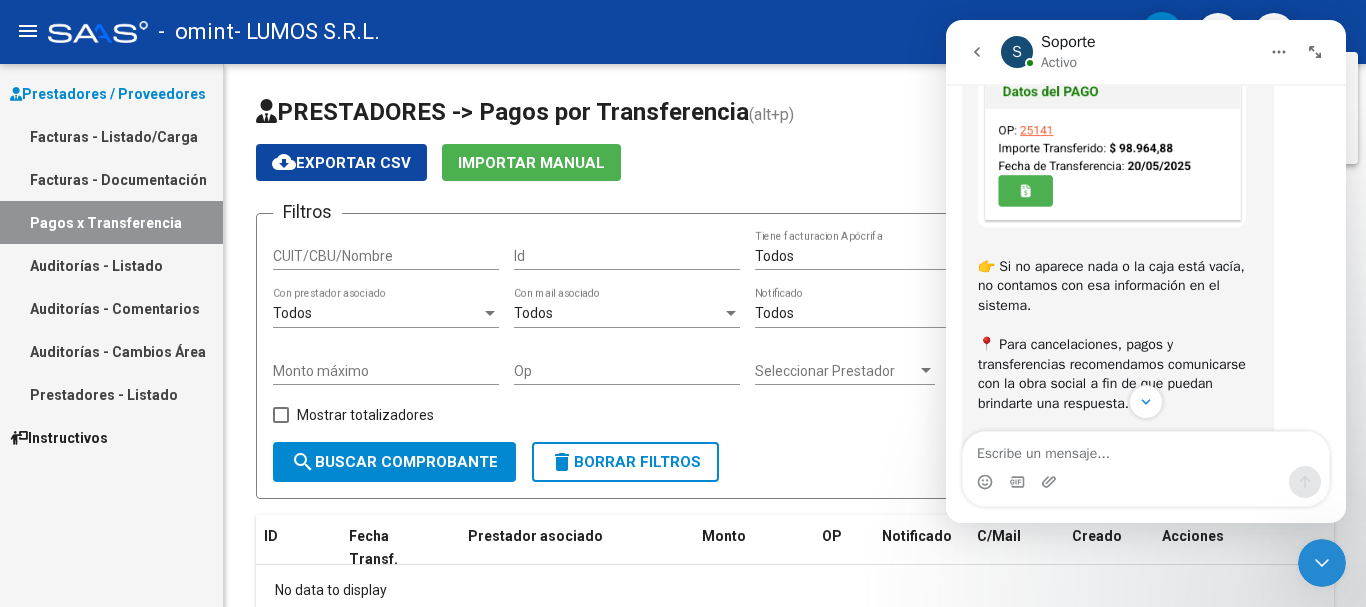 scroll, scrollTop: 0, scrollLeft: 0, axis: both 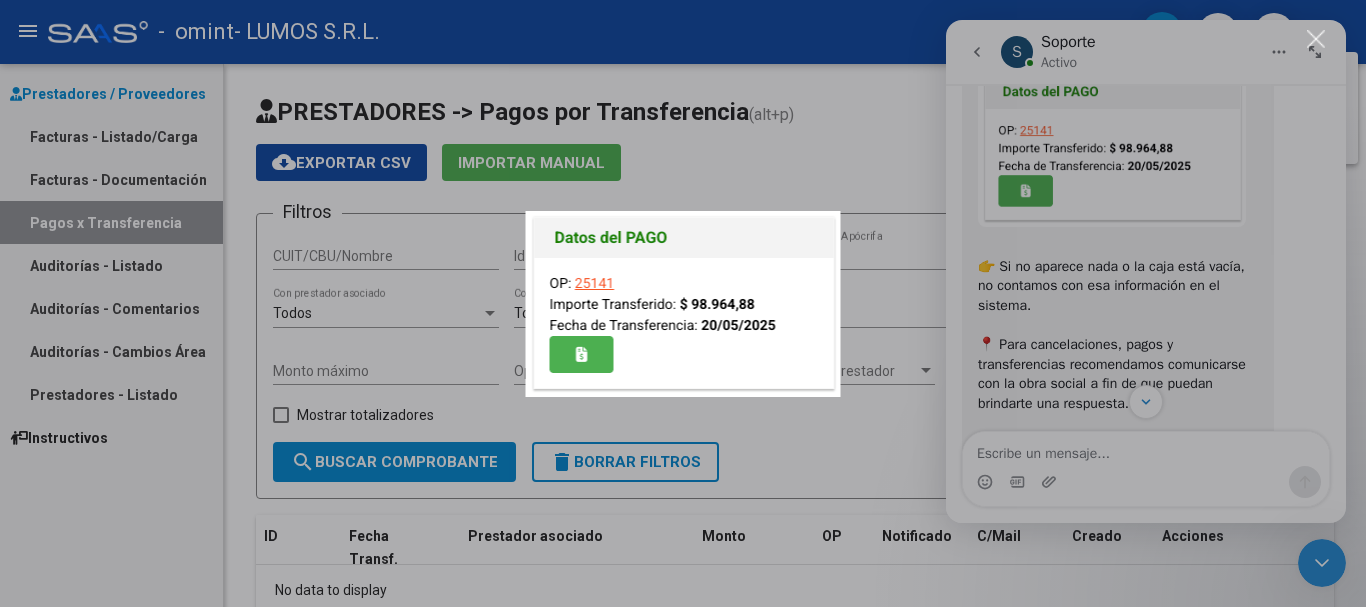 click at bounding box center [683, 304] 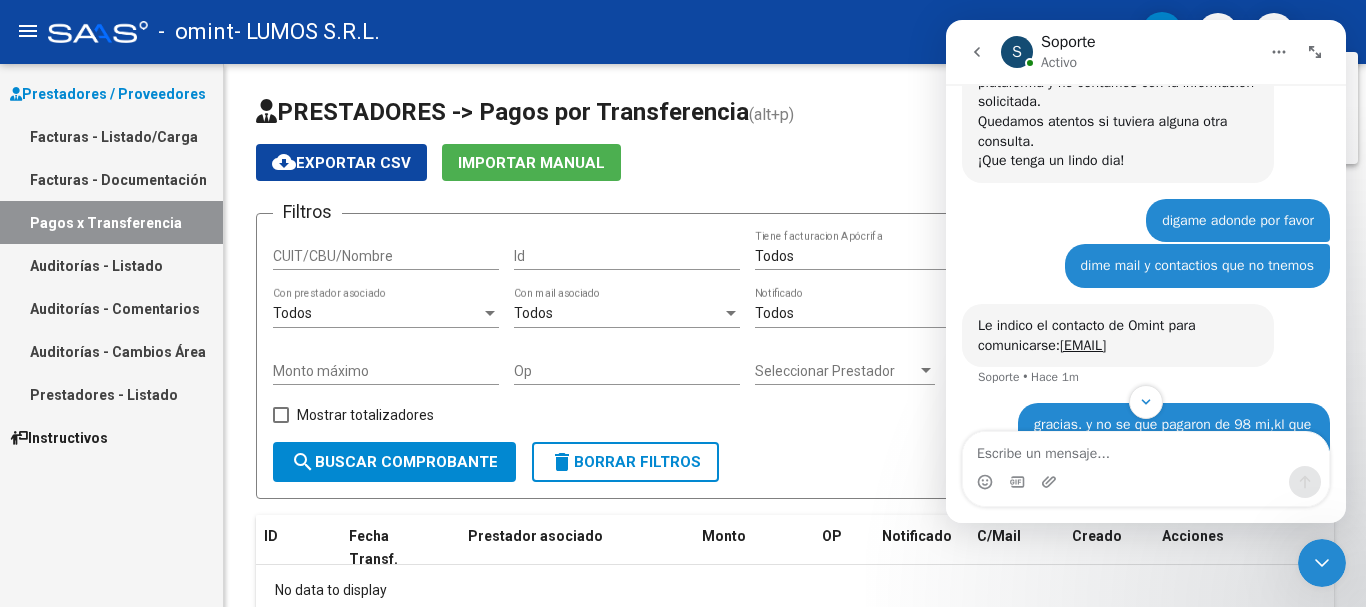 scroll, scrollTop: 1770, scrollLeft: 0, axis: vertical 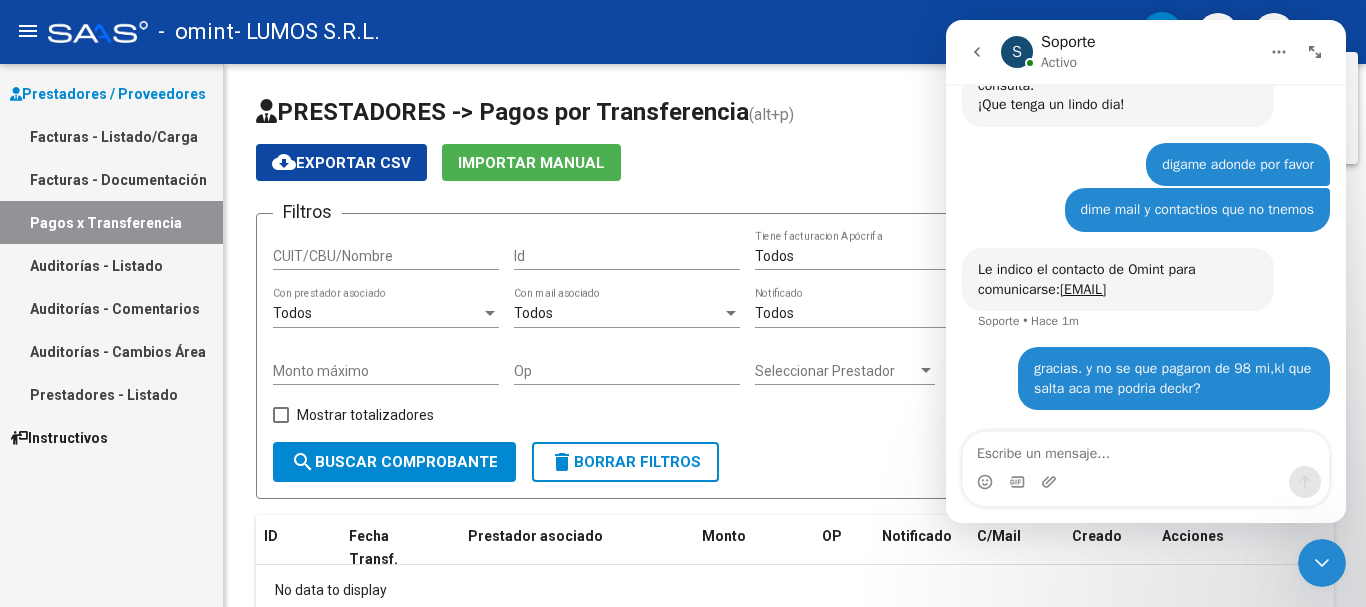 click at bounding box center (683, 303) 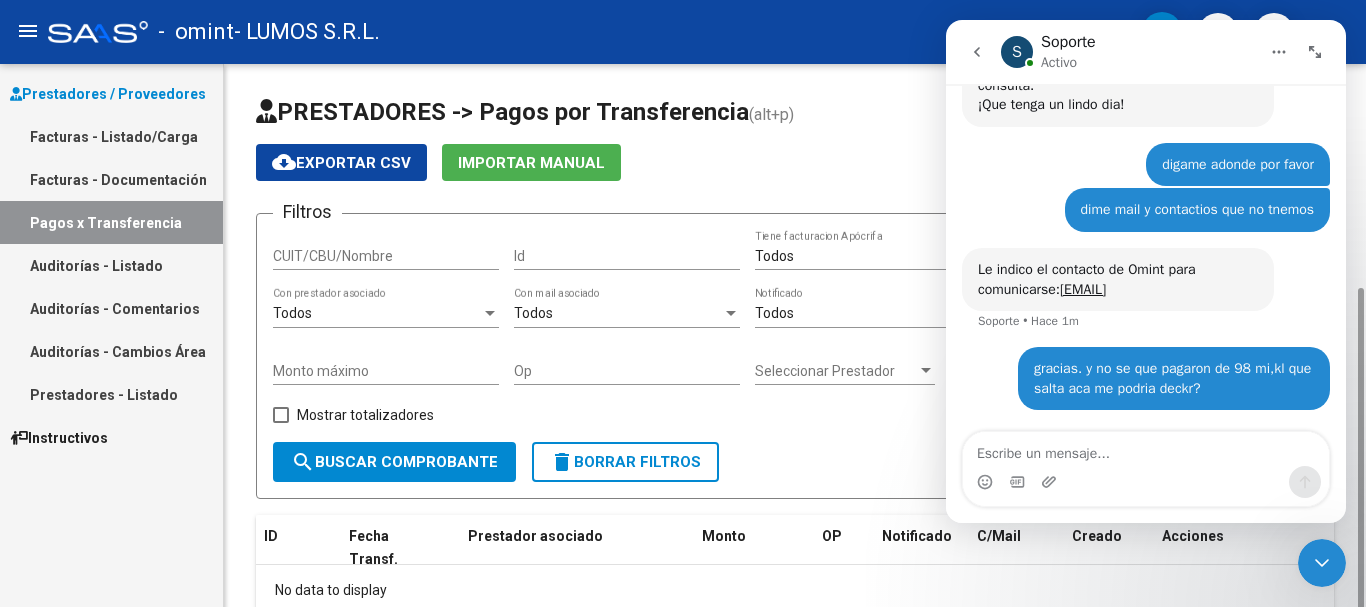 scroll, scrollTop: 123, scrollLeft: 0, axis: vertical 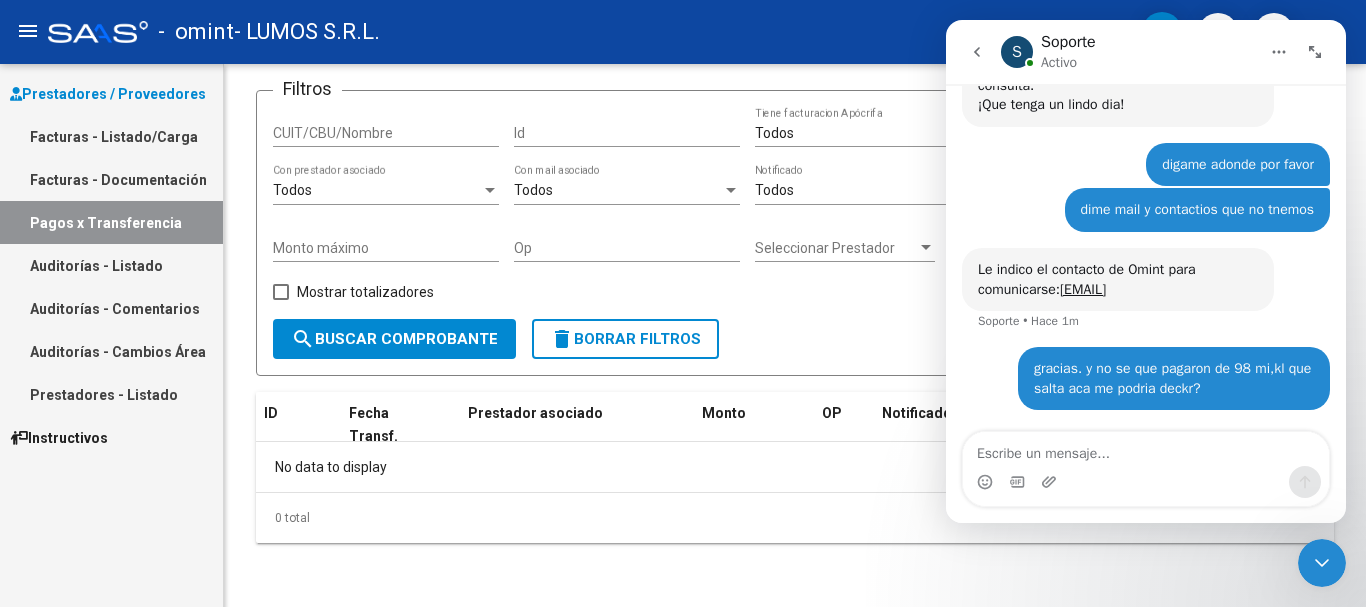 click on "- omint - LUMOS S.R.L." 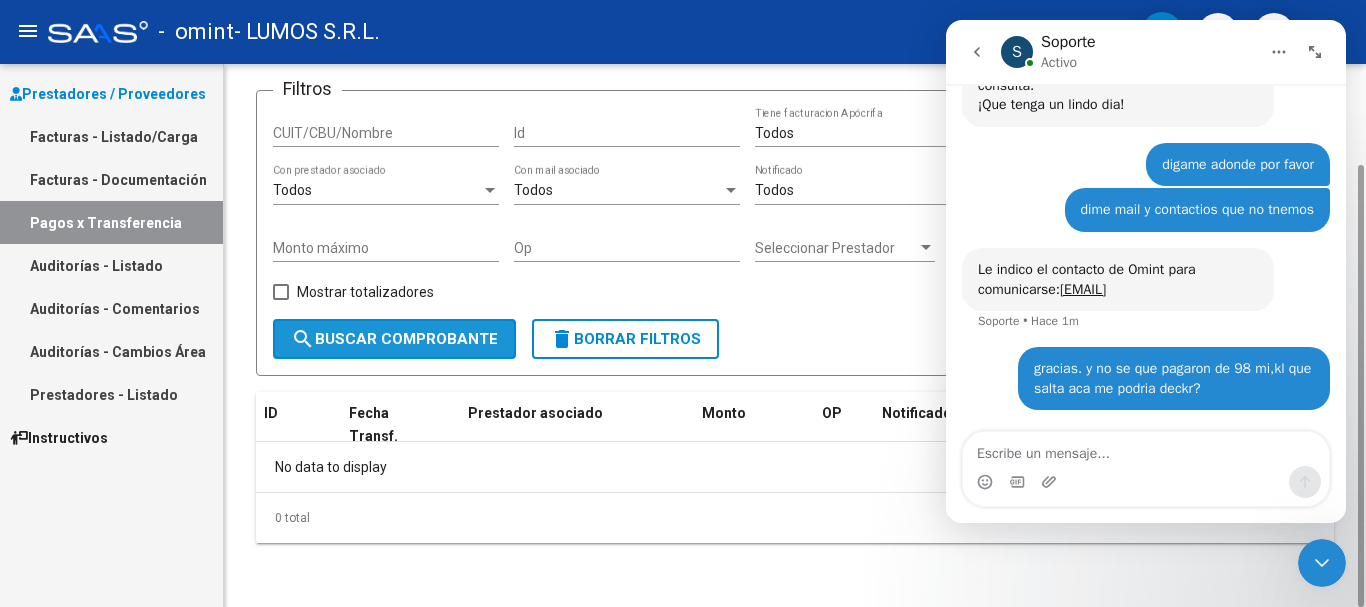 click on "search  Buscar Comprobante" 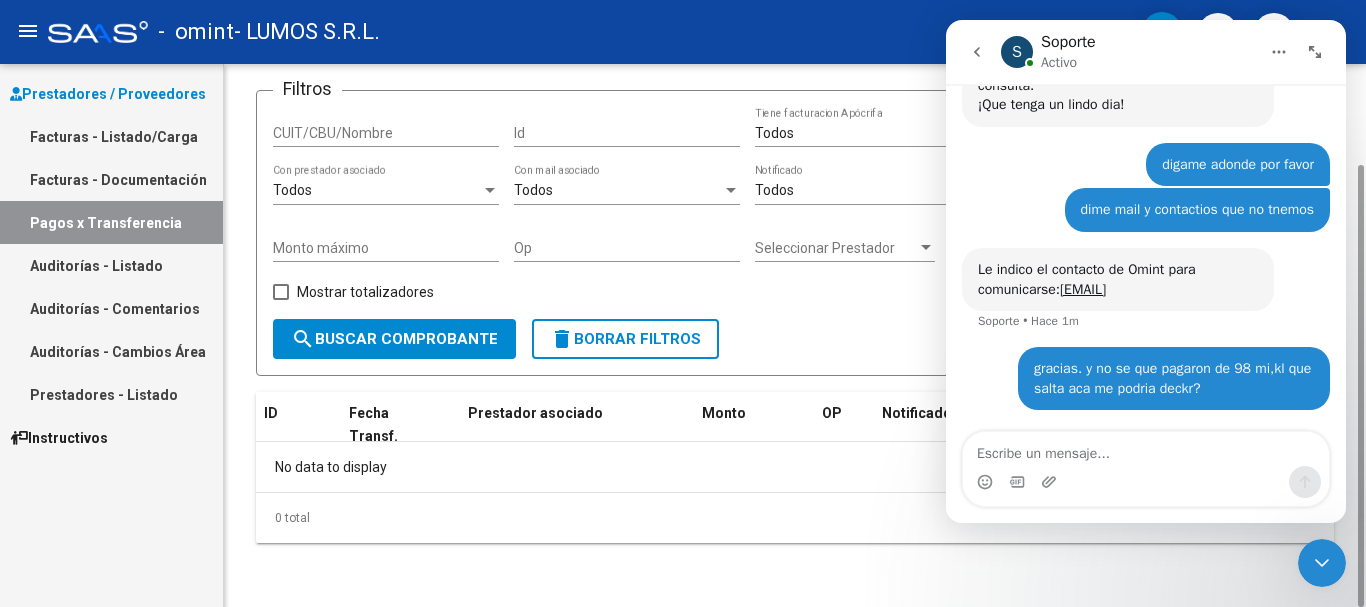 scroll, scrollTop: 0, scrollLeft: 0, axis: both 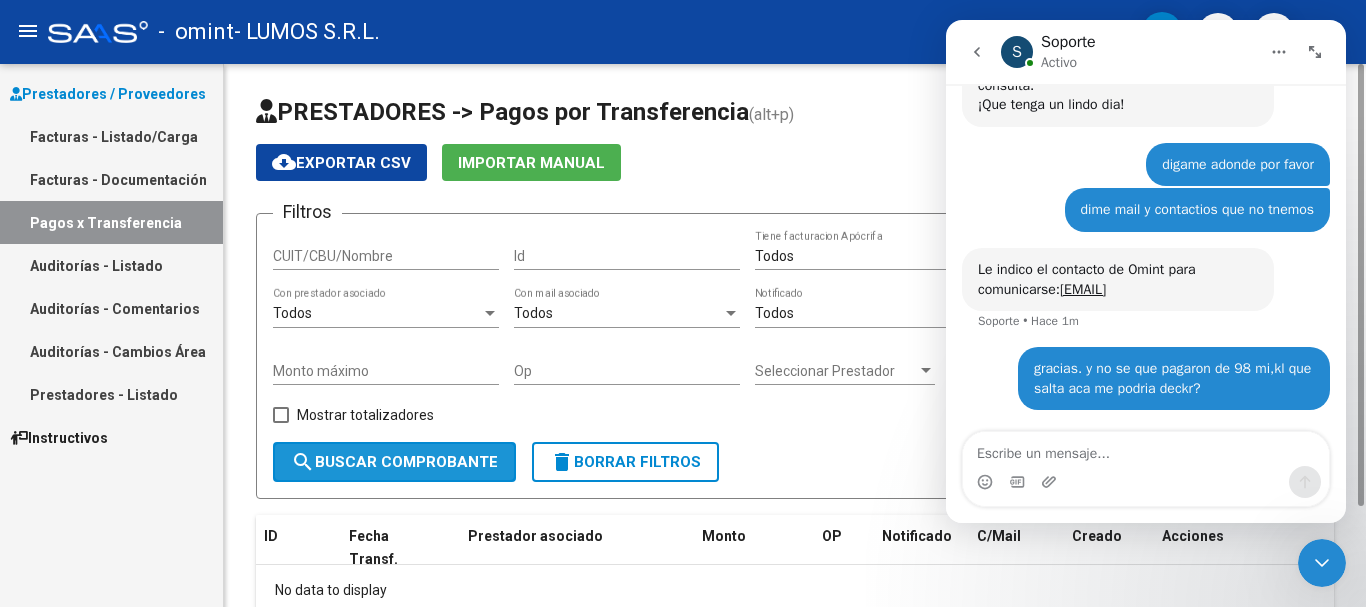 click on "search  Buscar Comprobante" 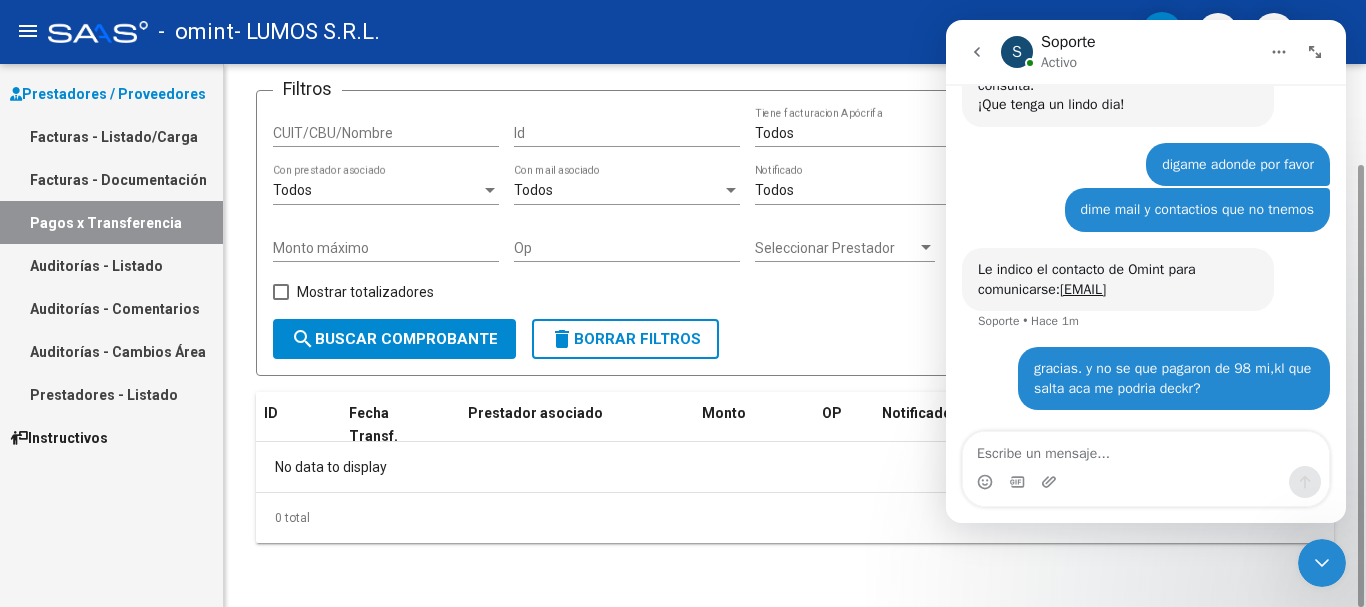 scroll, scrollTop: 0, scrollLeft: 0, axis: both 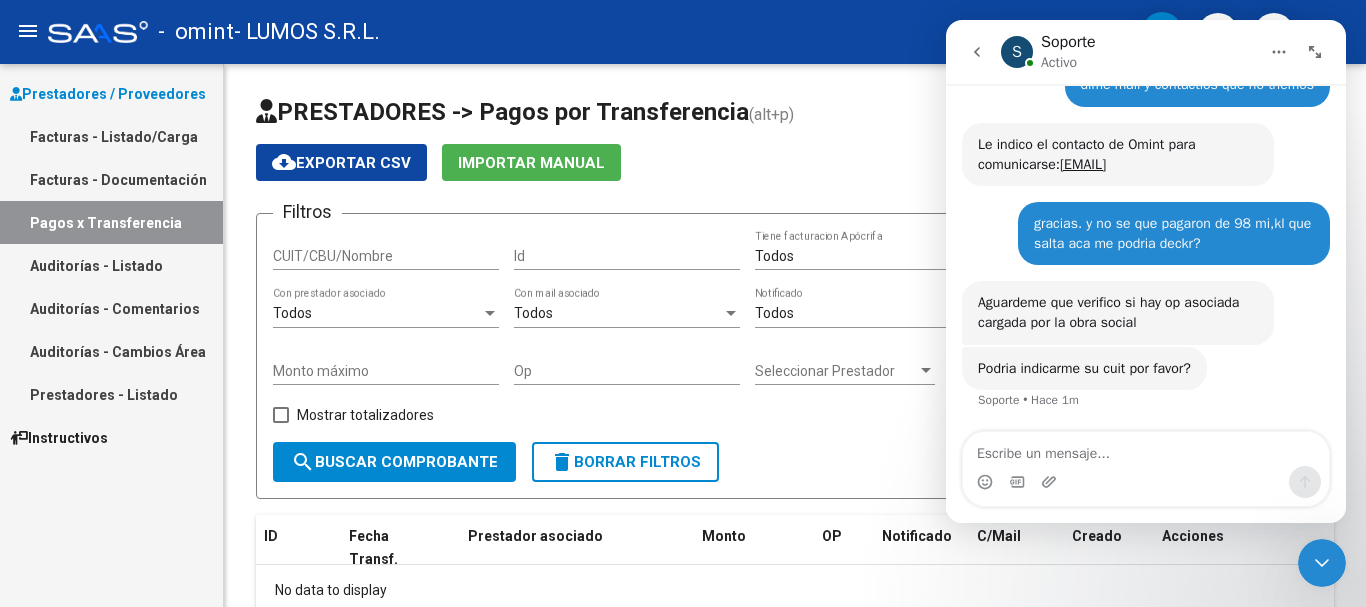 click at bounding box center (1146, 482) 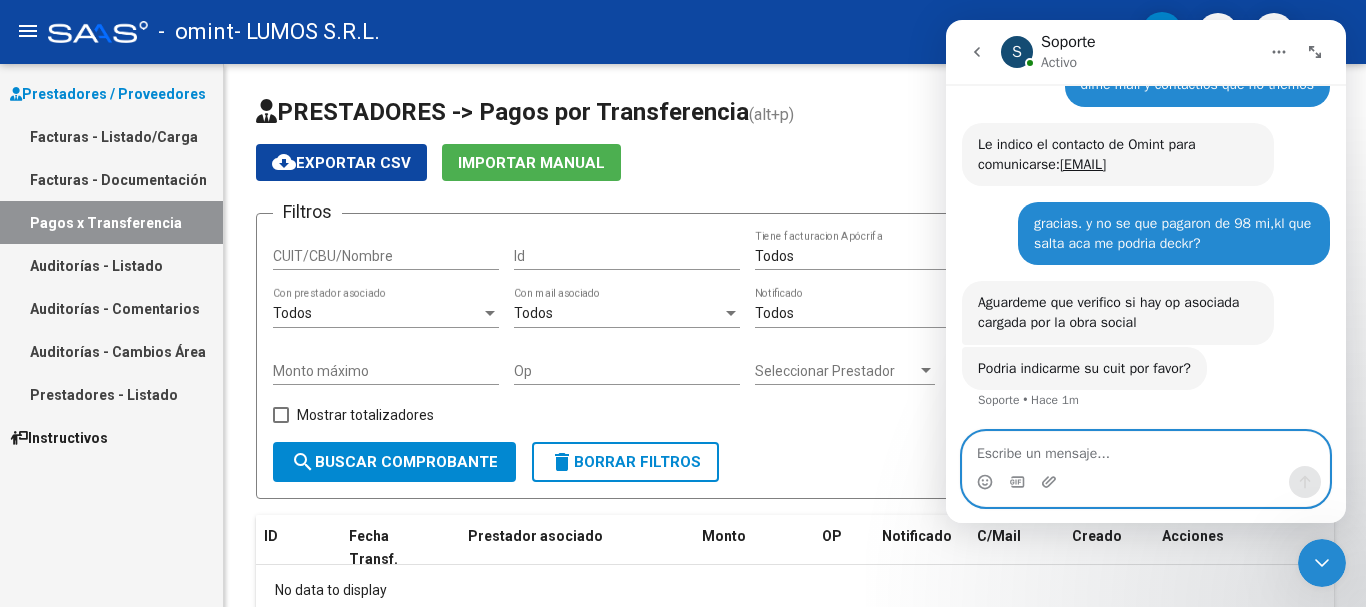 click at bounding box center [1146, 449] 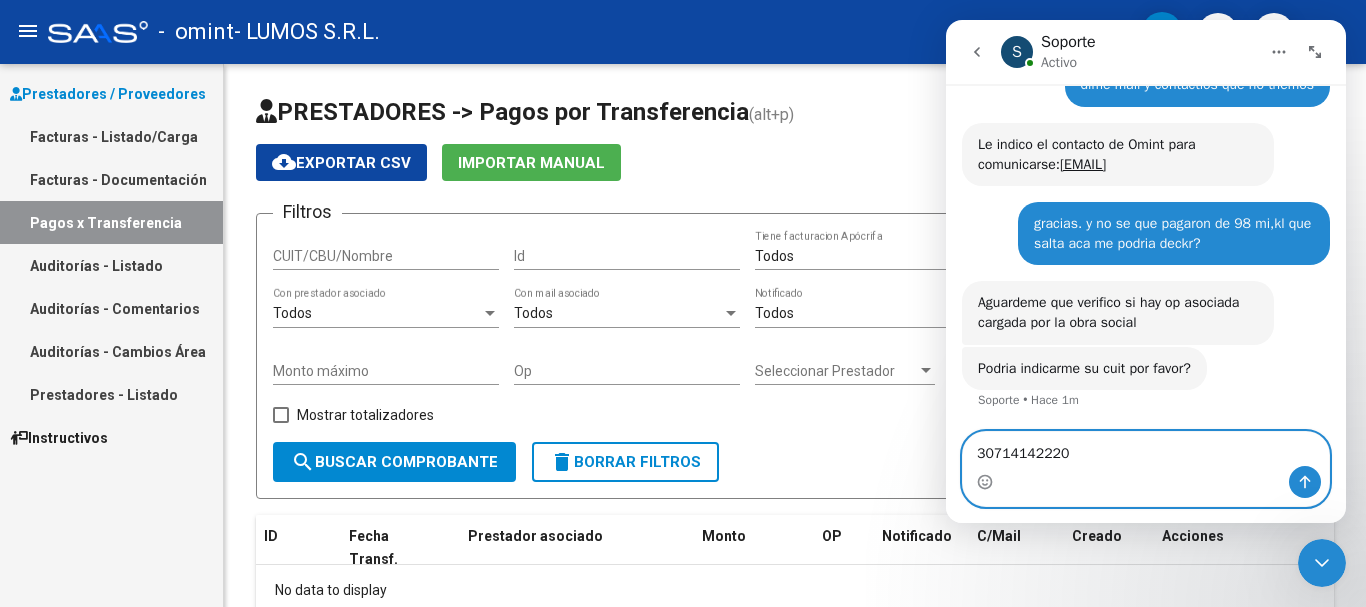 type on "30714142220" 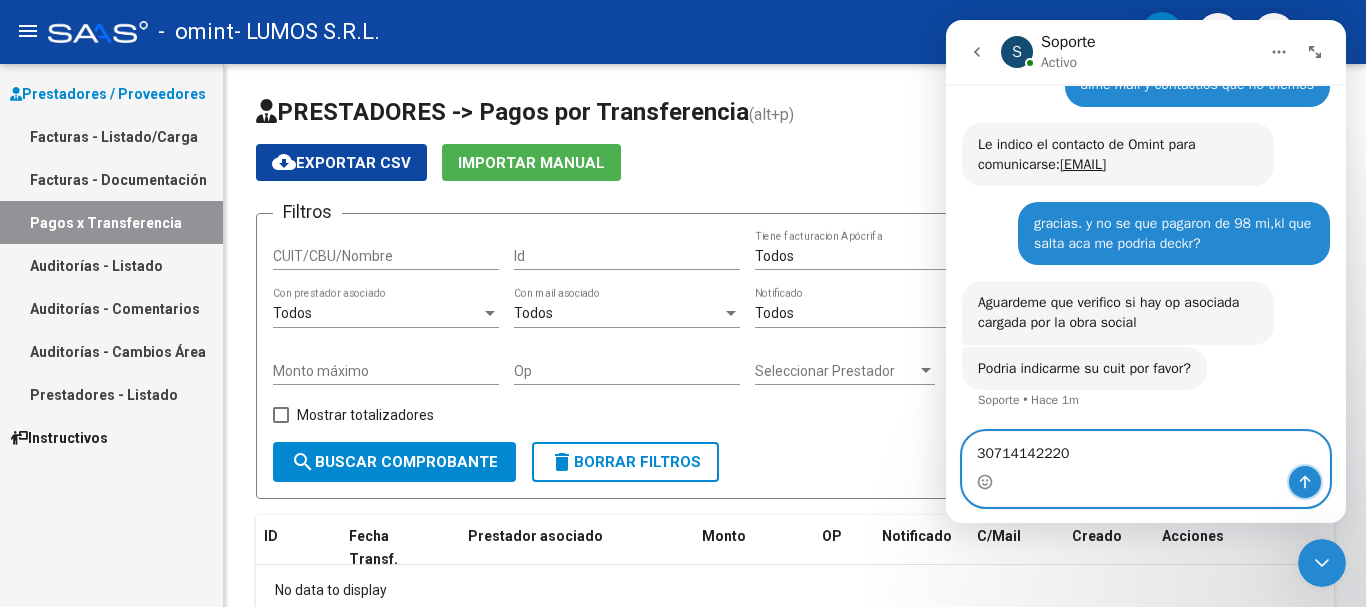 click 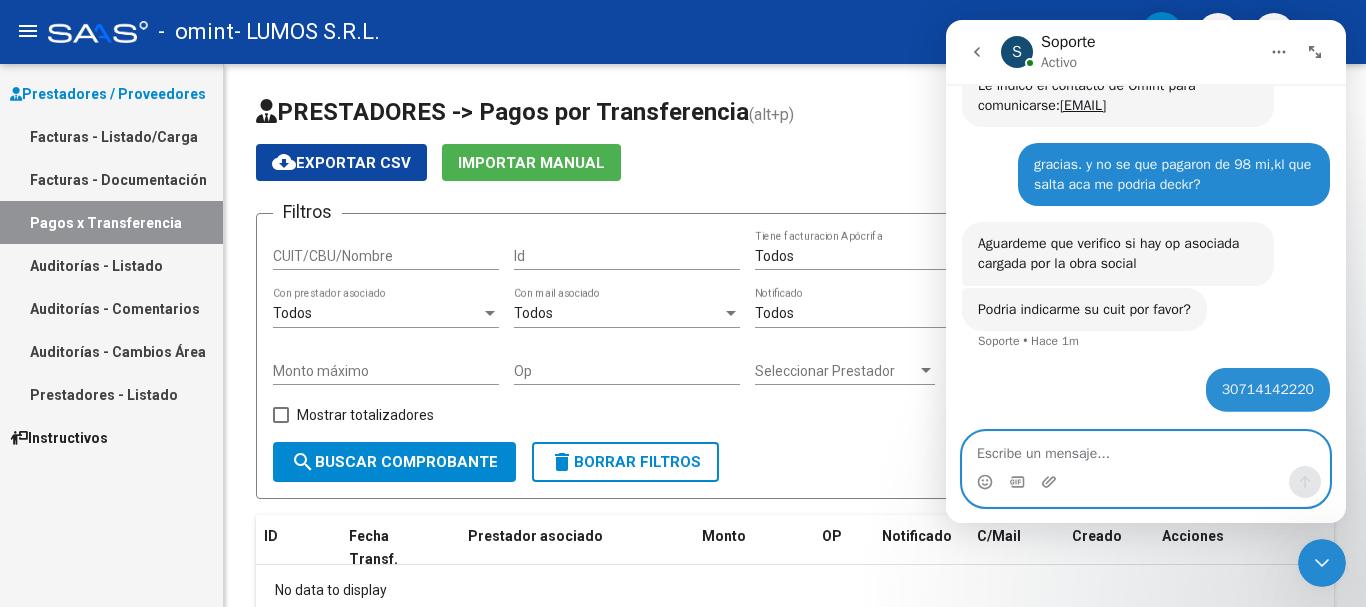 scroll, scrollTop: 1955, scrollLeft: 0, axis: vertical 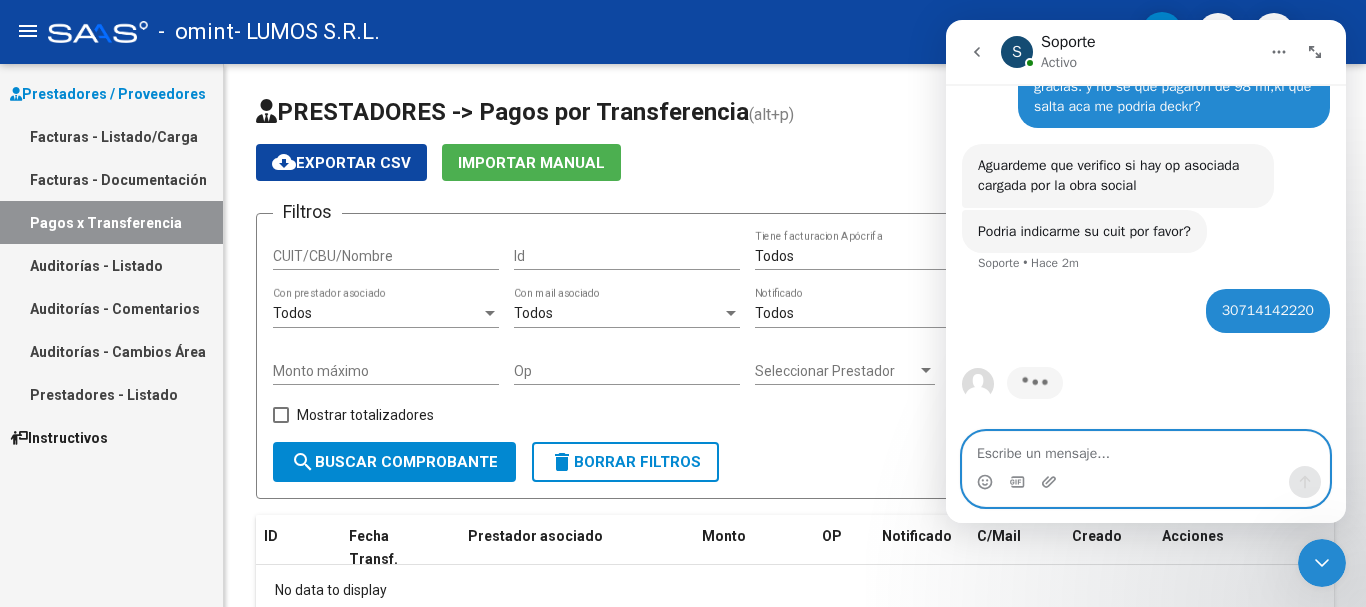 click at bounding box center [1146, 449] 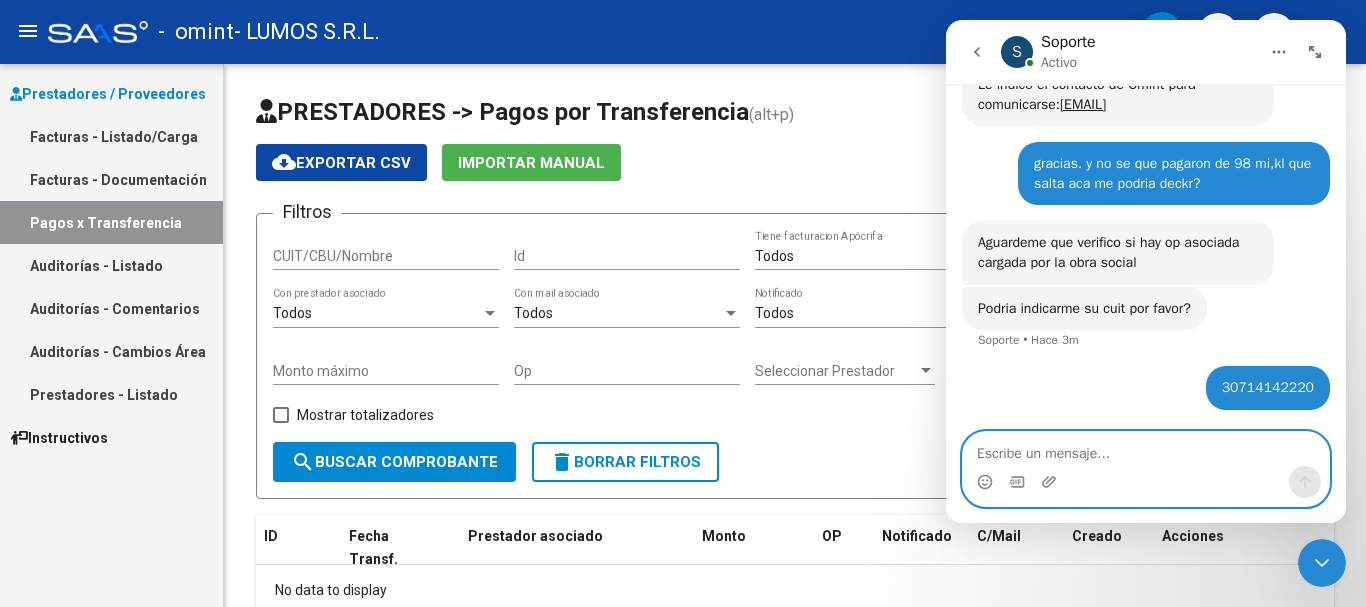 scroll, scrollTop: 2032, scrollLeft: 0, axis: vertical 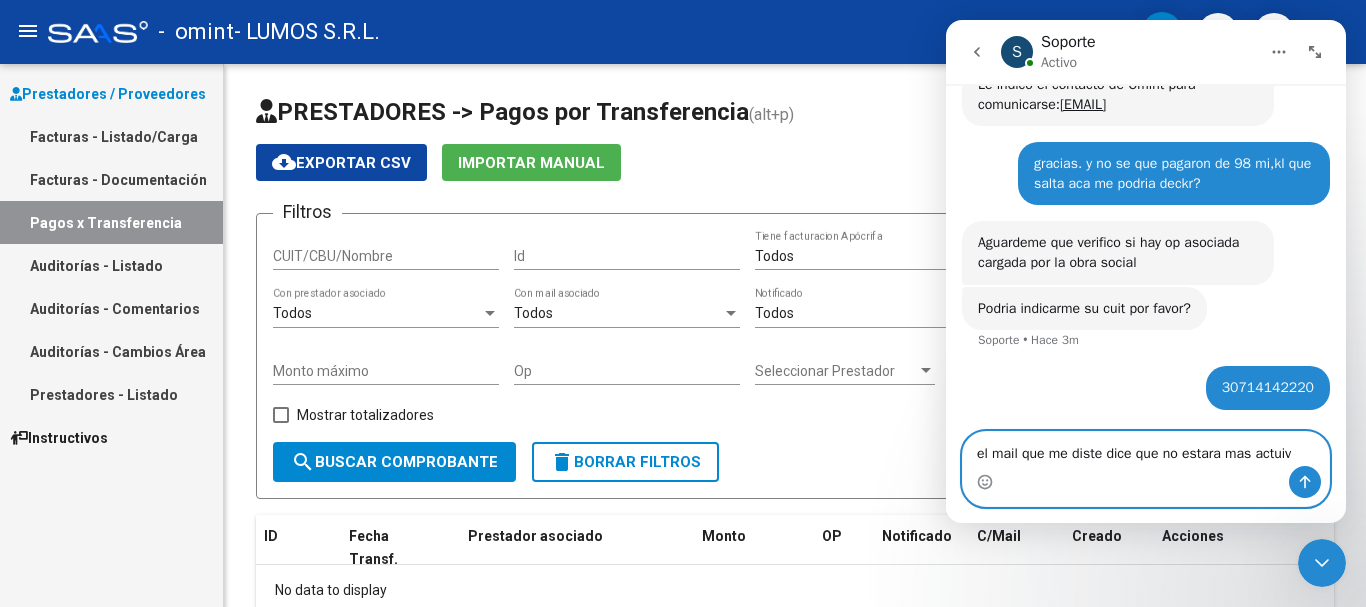 type on "el mail que me diste dice que no estara mas actuivo" 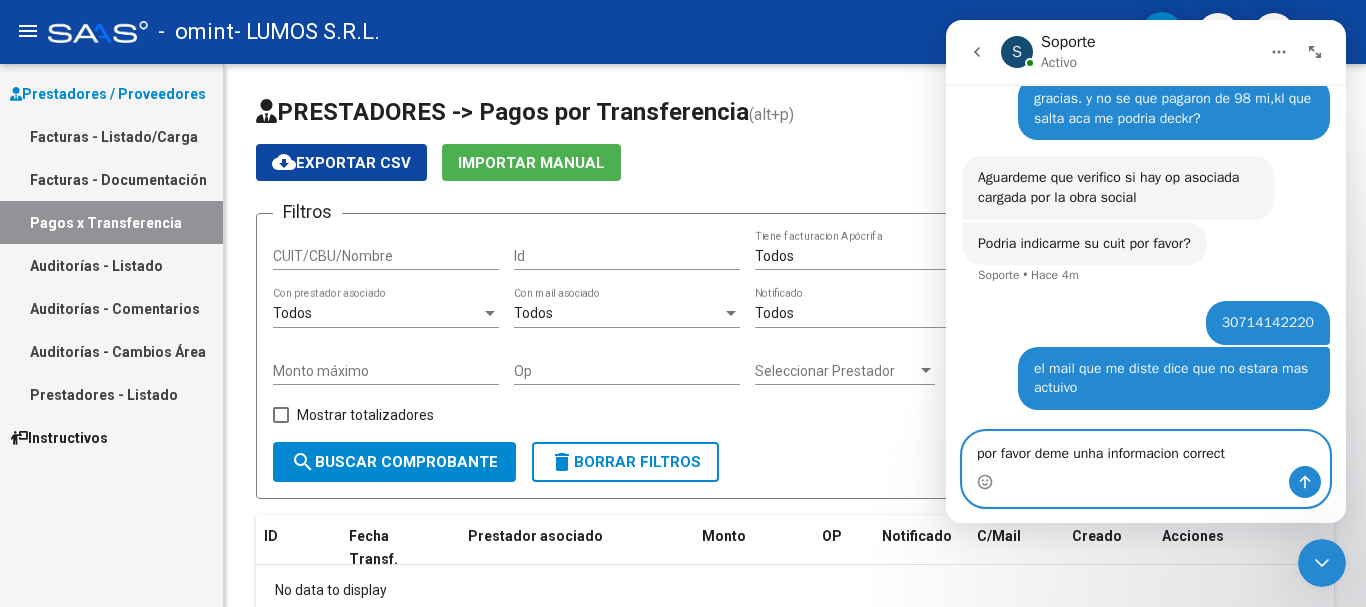 scroll, scrollTop: 2097, scrollLeft: 0, axis: vertical 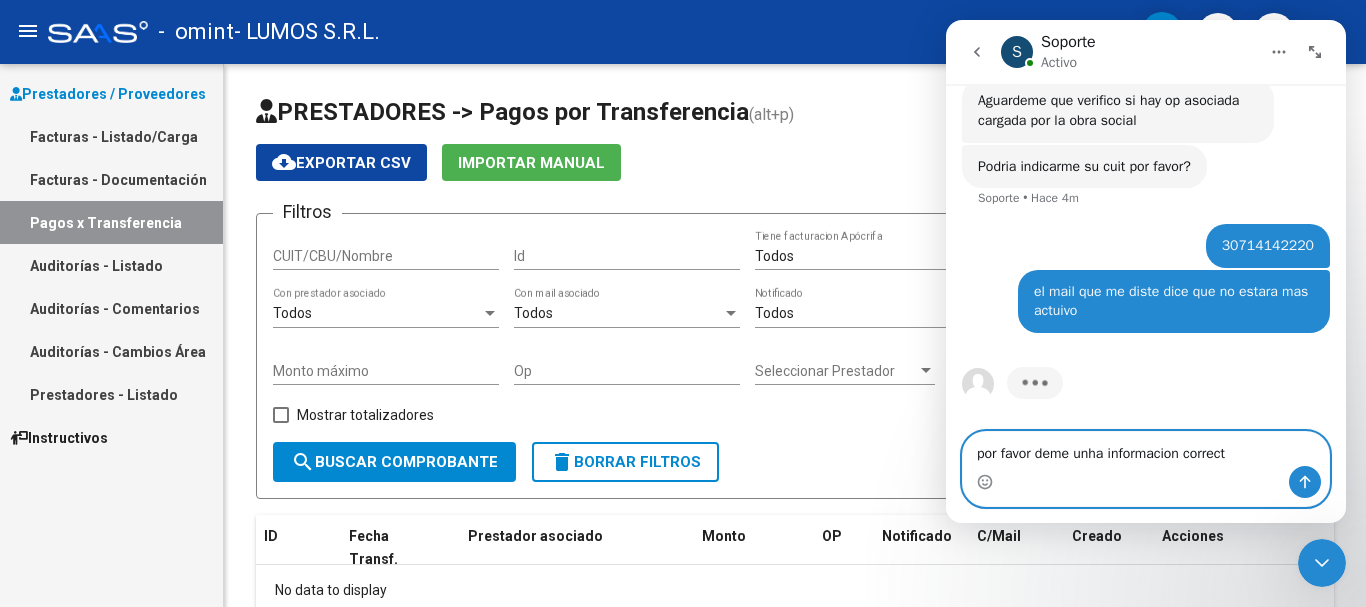 type on "por favor deme unha informacion correcta" 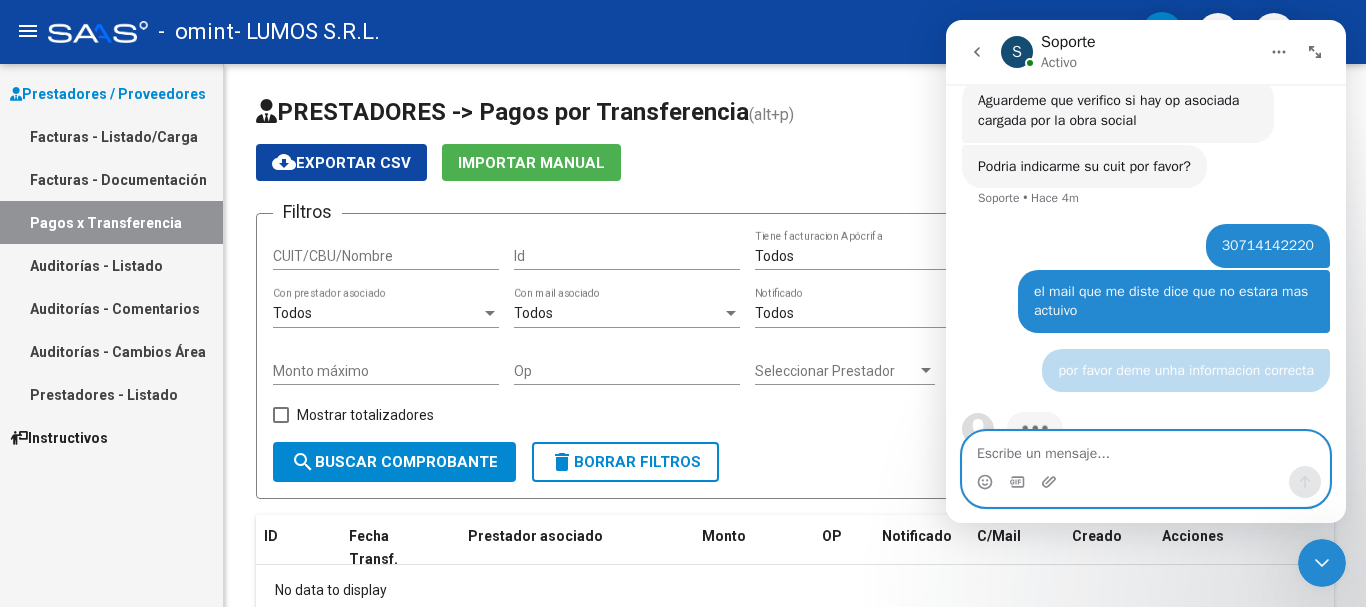 scroll, scrollTop: 2142, scrollLeft: 0, axis: vertical 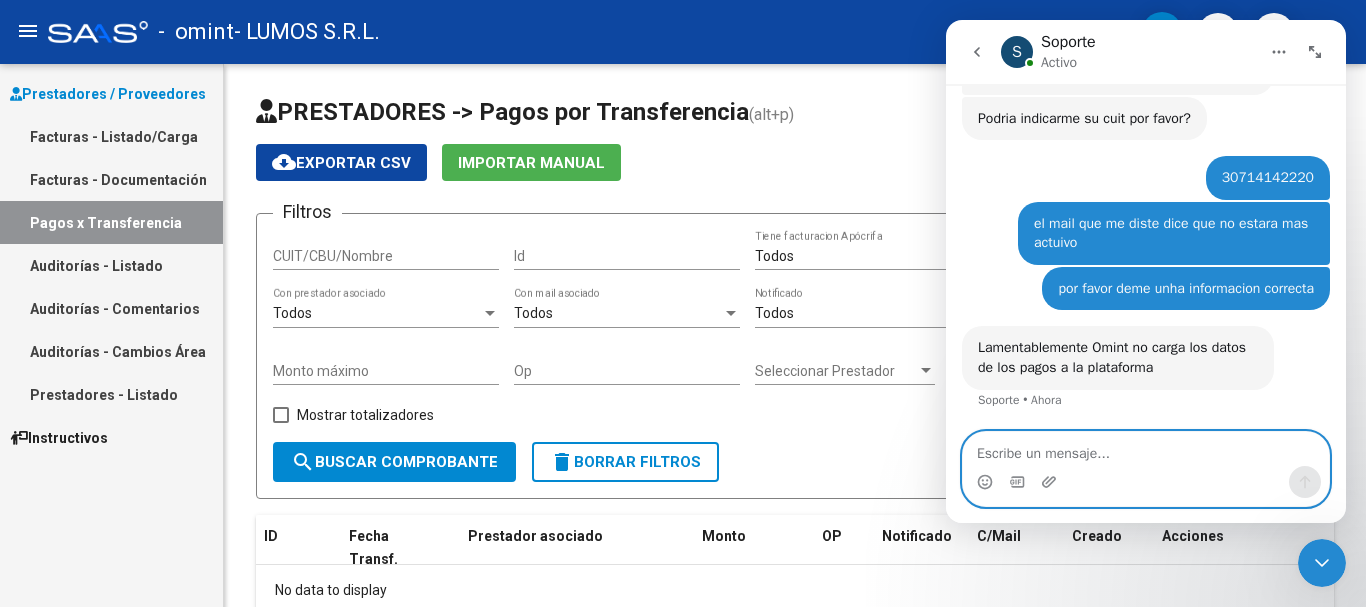 click at bounding box center [1146, 449] 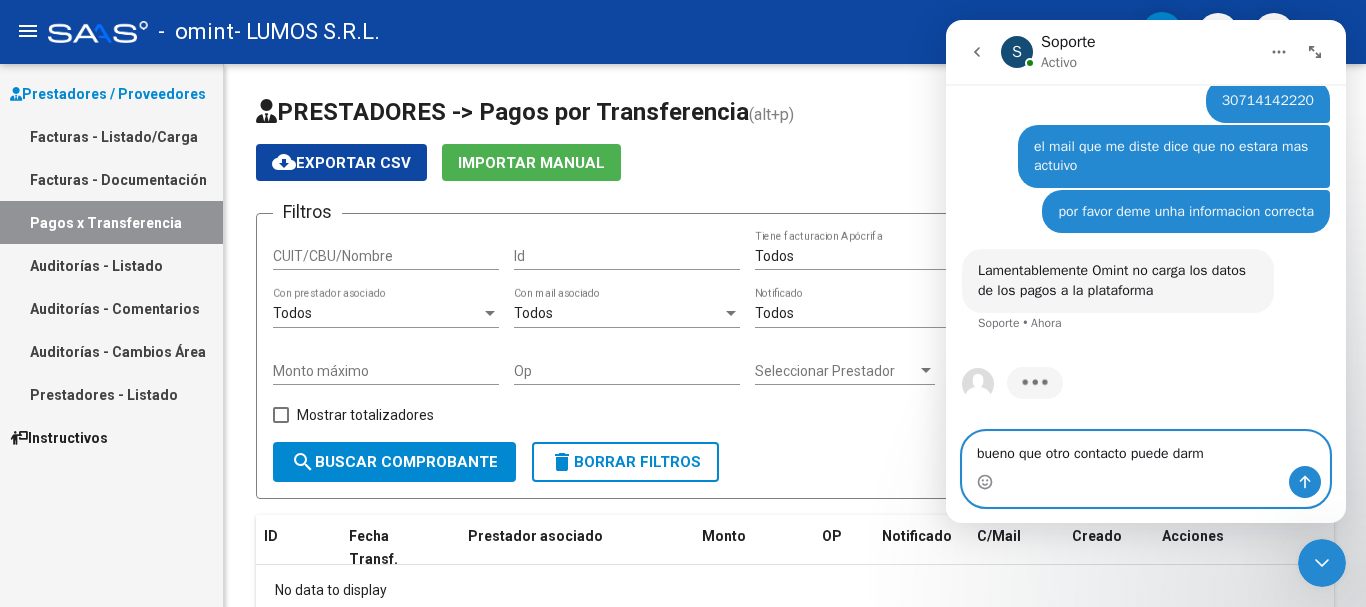 type on "bueno que otro contacto puede darme" 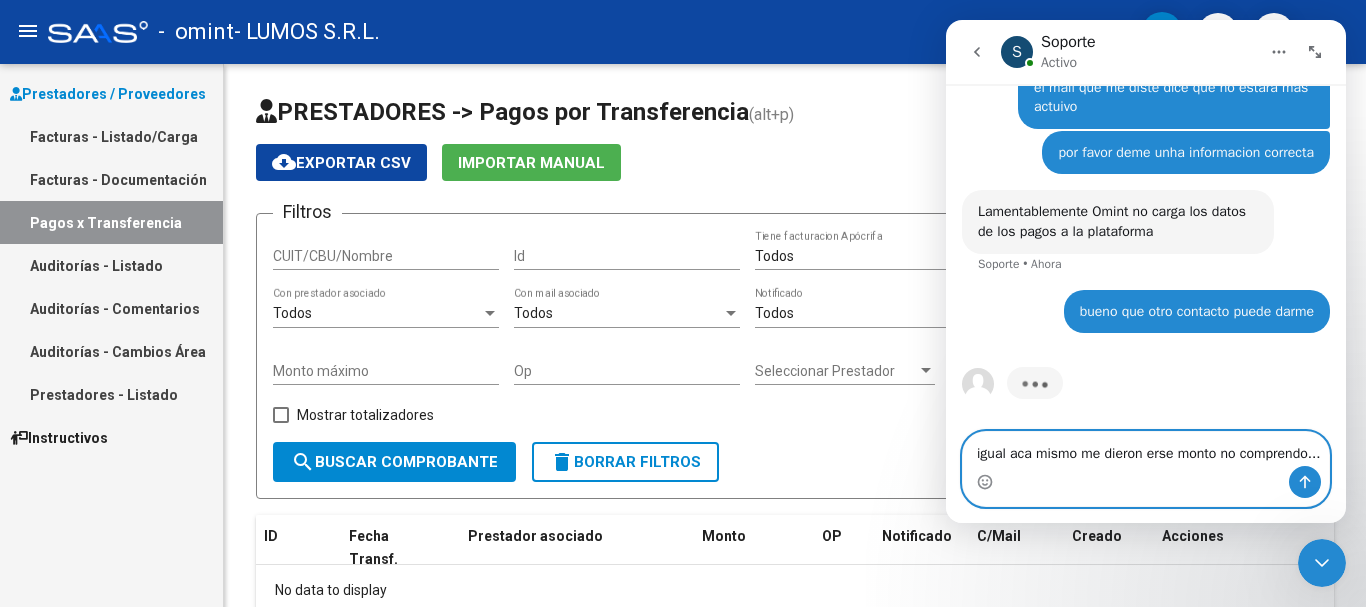 scroll, scrollTop: 2301, scrollLeft: 0, axis: vertical 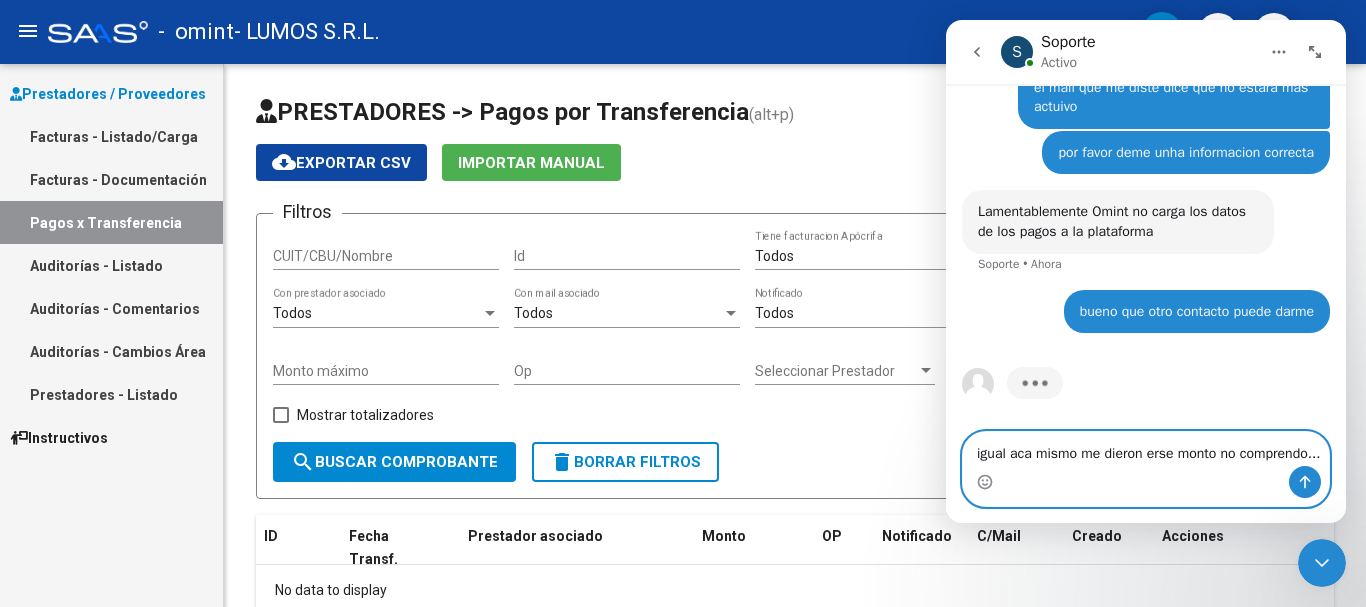 type on "igual aca mismo me dieron erse monto no comprendo..." 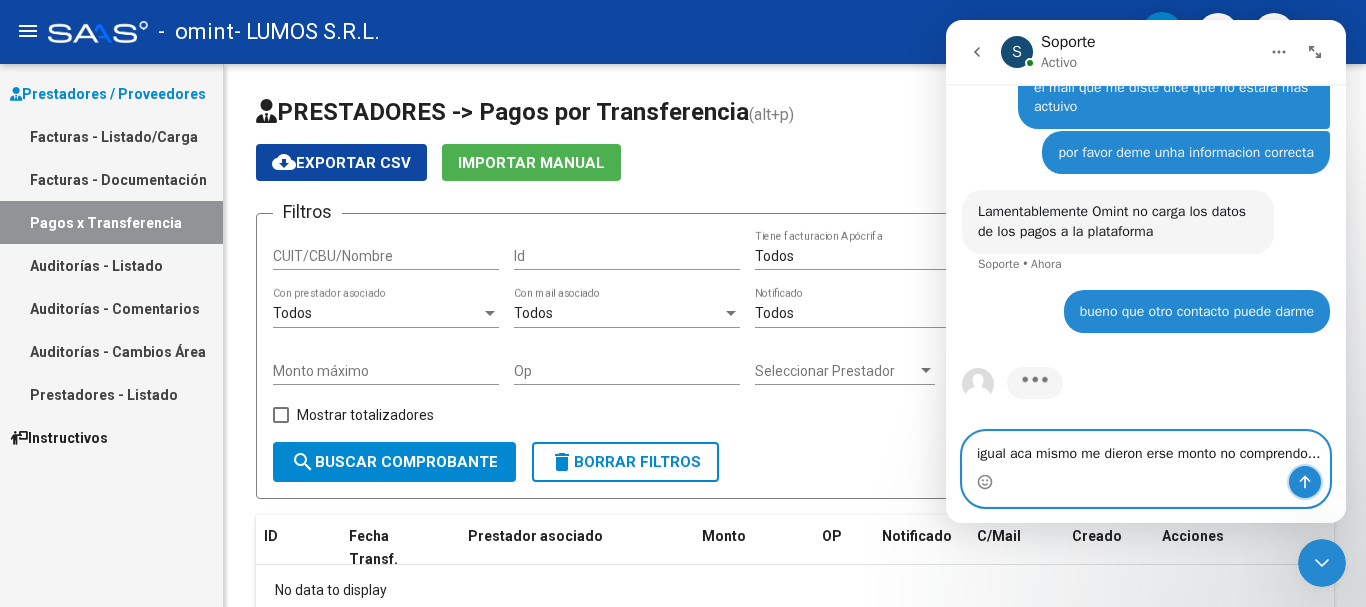 click at bounding box center (1305, 482) 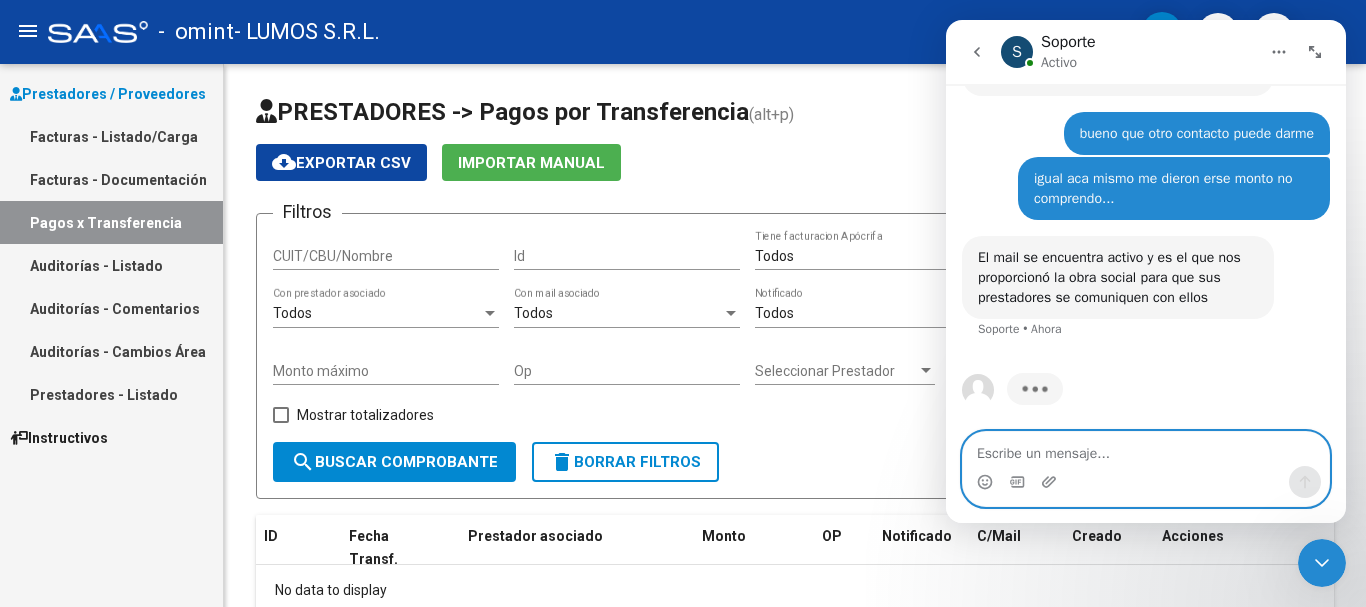 scroll, scrollTop: 2445, scrollLeft: 0, axis: vertical 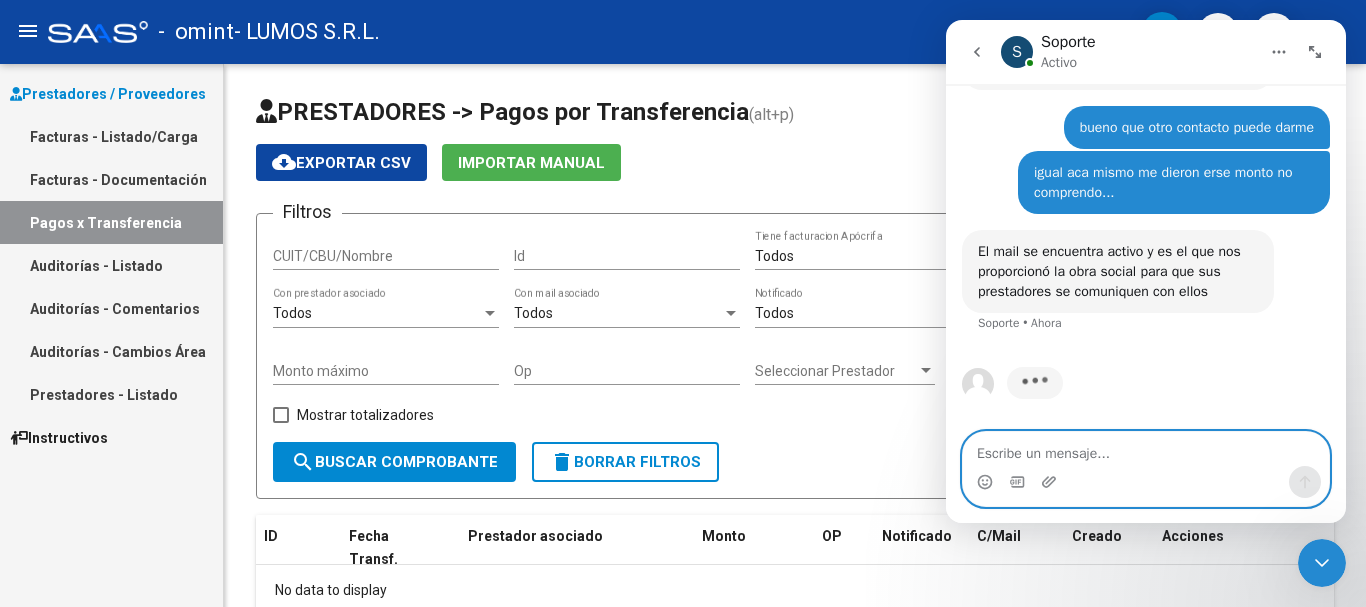 paste on "Noreply@example.com <Noreply@example.com>
12:43 (hace 1 minuto)
para mí
Estimado/a Prestador/a,
Te informamos que esta casilla estará activa para recibir facturas hasta el 30/04/2025.
A partir de la próxima facturación, el único canal habilitado para gestionar tus facturas será el portal SAAS. Este cambio simplifica el proceso, y es parte de nuestro compromiso de mejora continua." 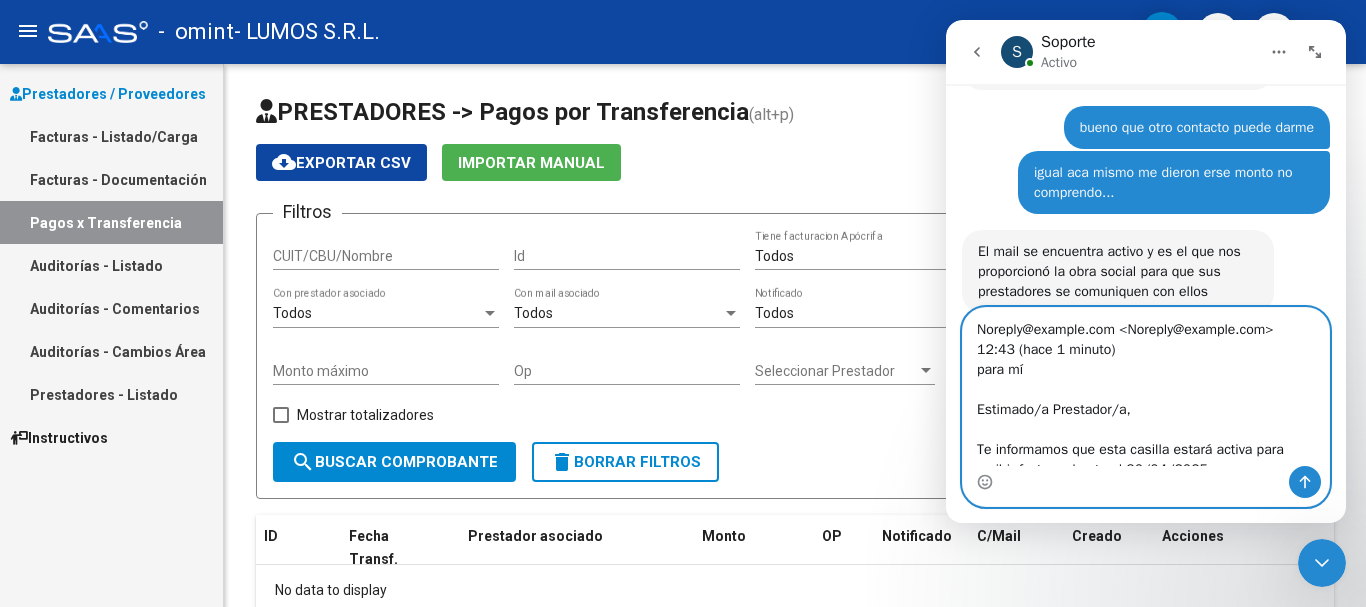 scroll, scrollTop: 153, scrollLeft: 0, axis: vertical 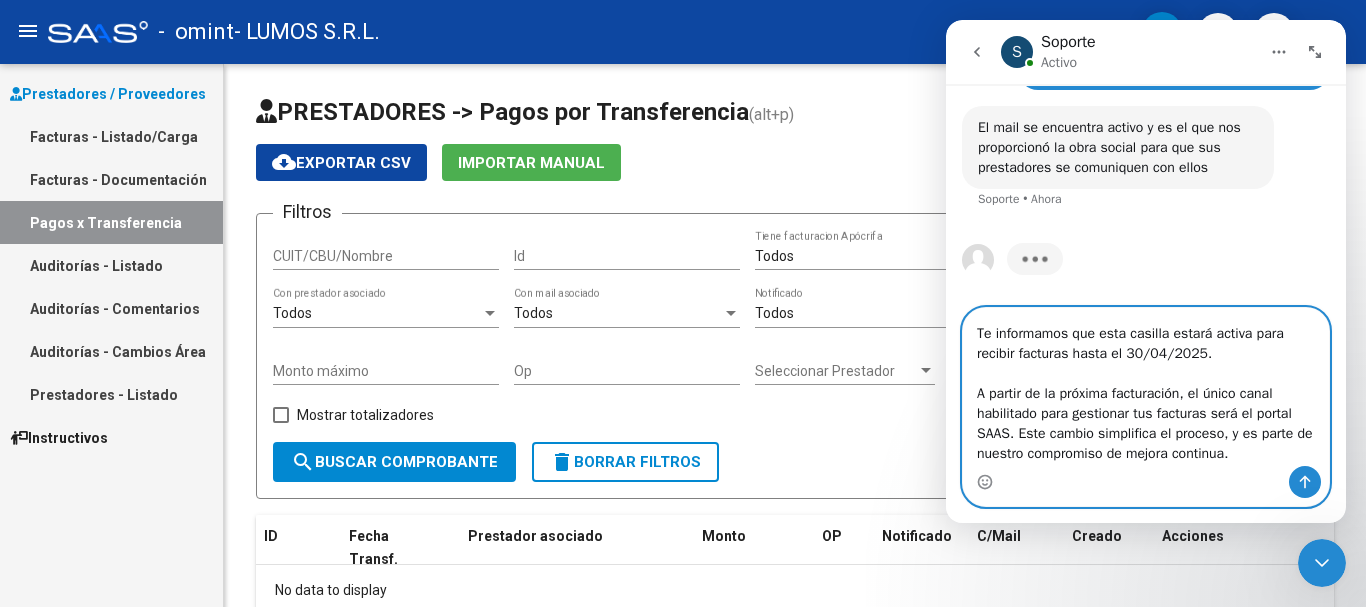 type on "Noreply@example.com <Noreply@example.com>
12:43 (hace 1 minuto)
para mí
Estimado/a Prestador/a,
Te informamos que esta casilla estará activa para recibir facturas hasta el 30/04/2025.
A partir de la próxima facturación, el único canal habilitado para gestionar tus facturas será el portal SAAS. Este cambio simplifica el proceso, y es parte de nuestro compromiso de mejora continua." 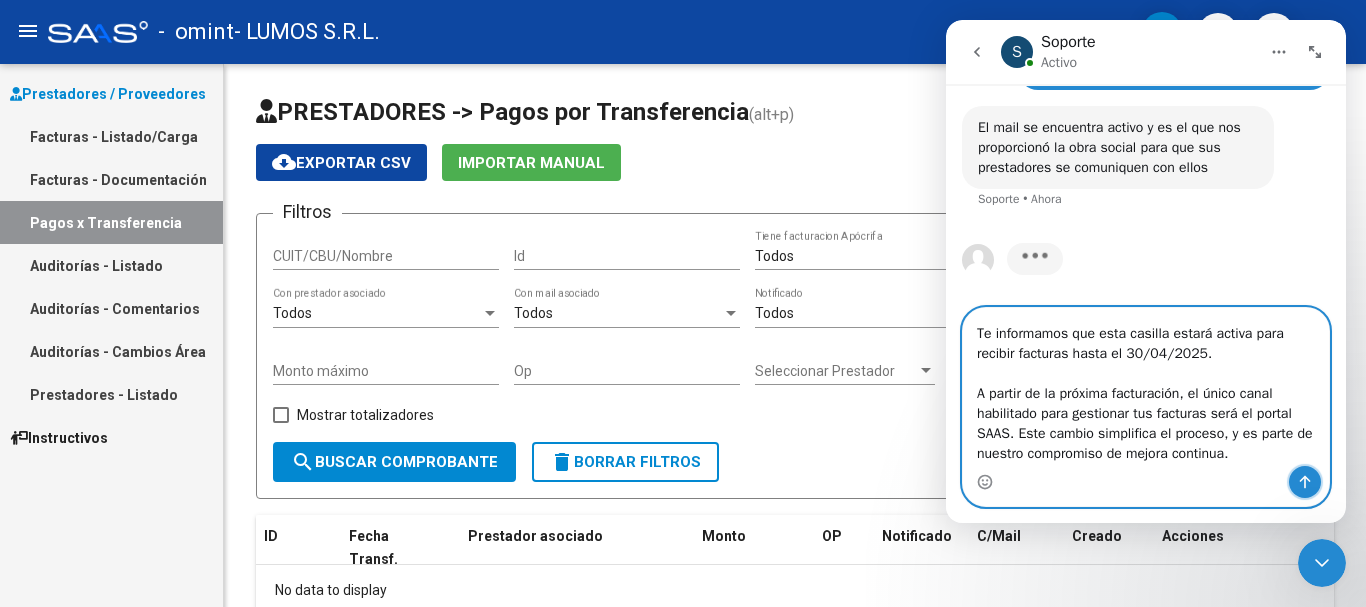 click at bounding box center [1305, 482] 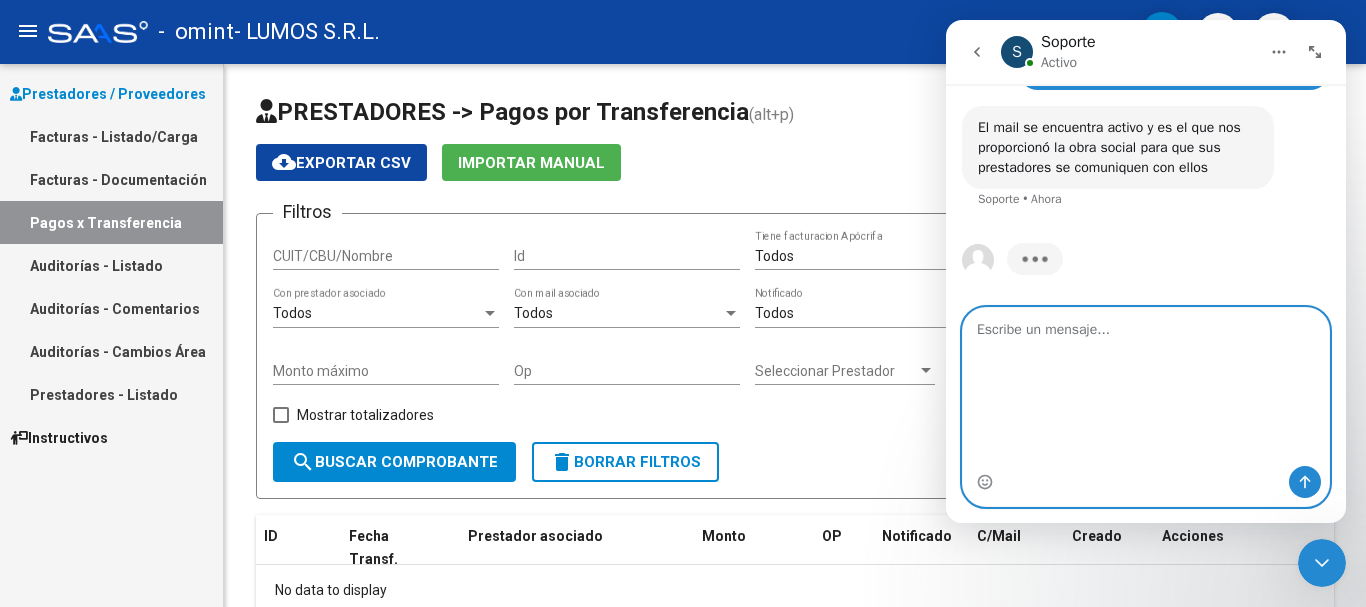 scroll, scrollTop: 0, scrollLeft: 0, axis: both 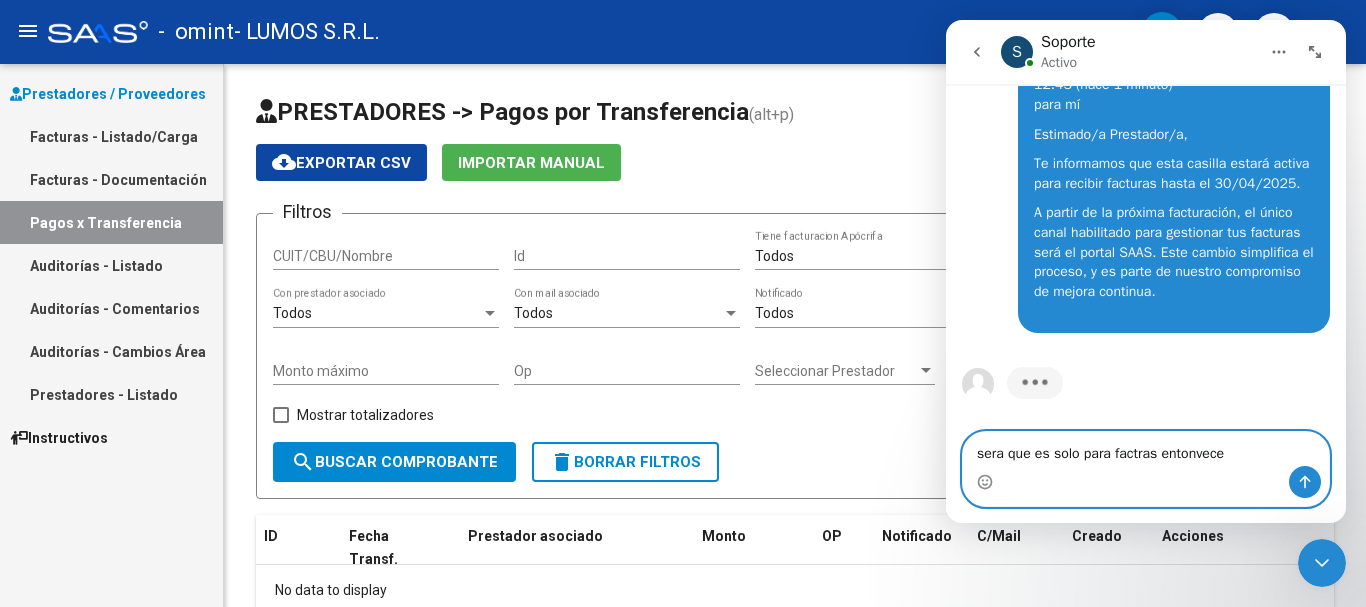 type on "sera que es solo para factras entonvece?" 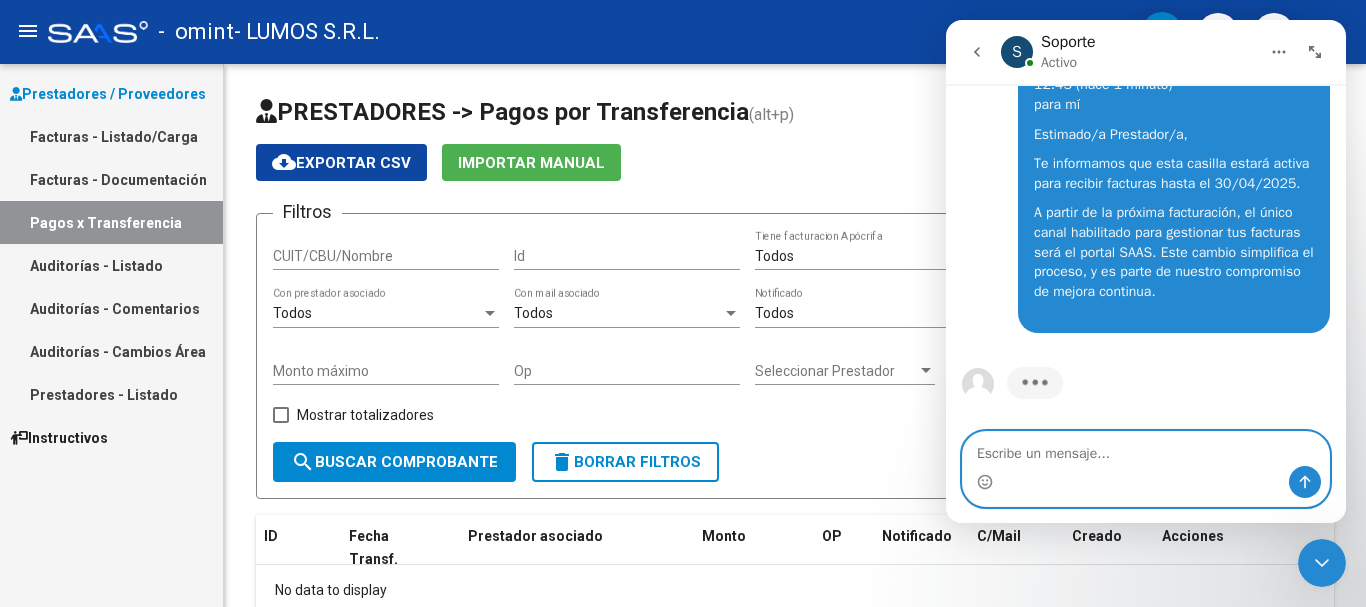 type on "}" 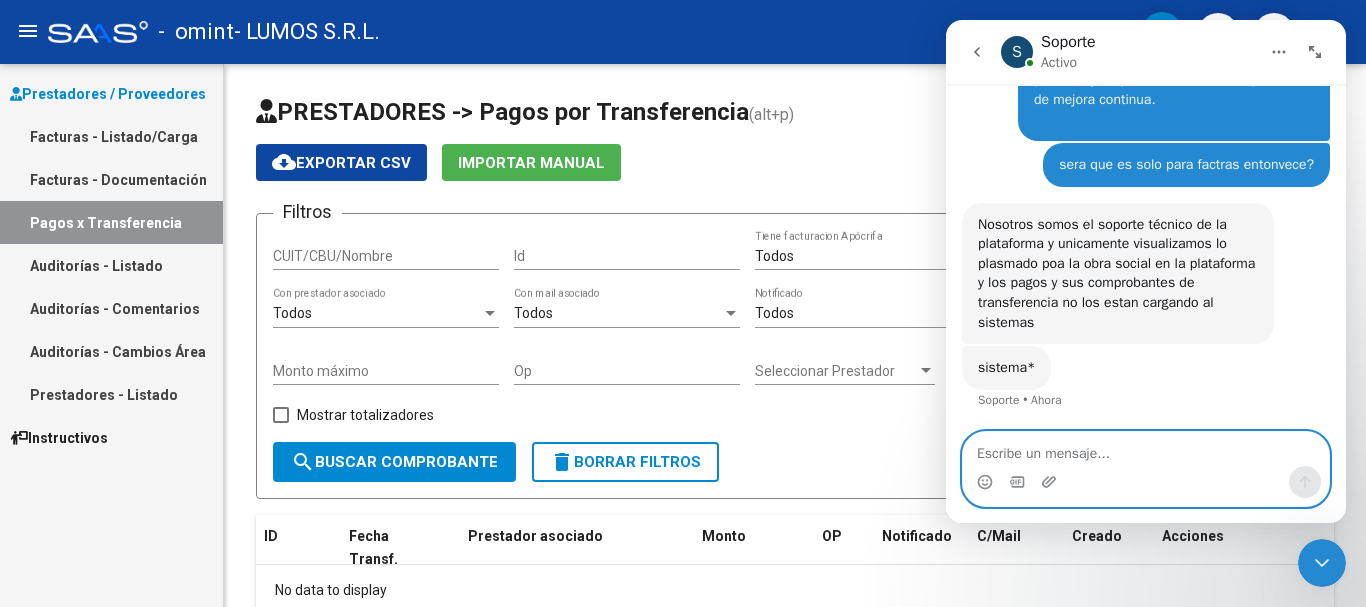 scroll, scrollTop: 2961, scrollLeft: 0, axis: vertical 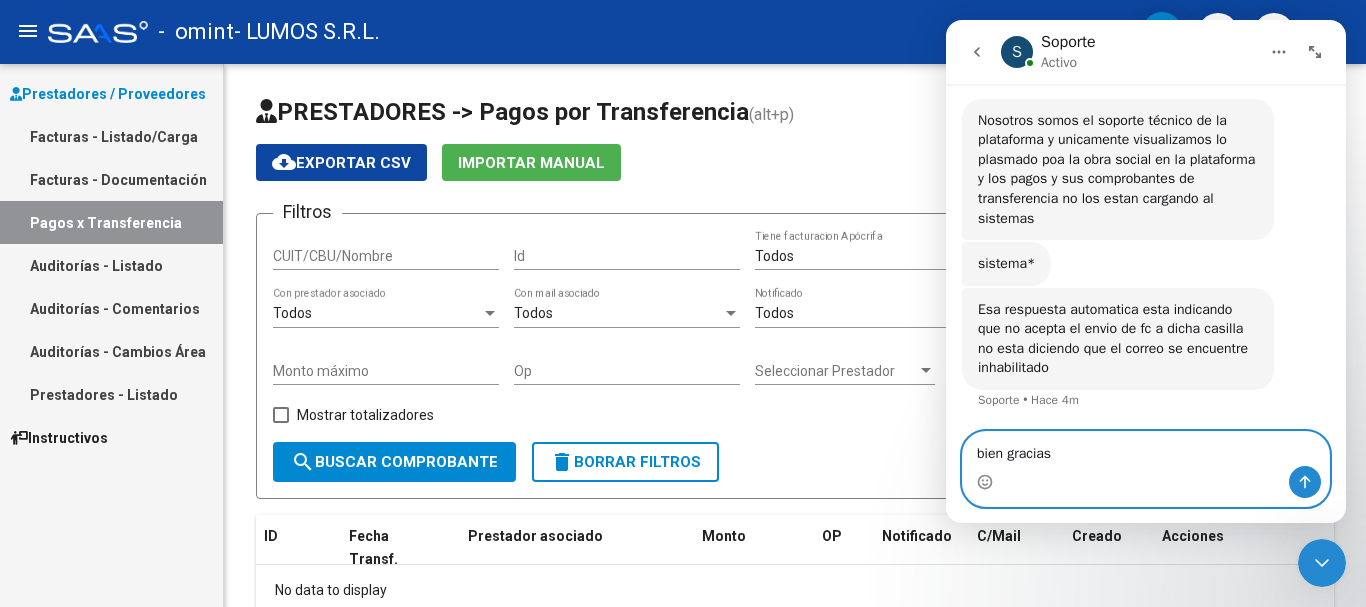 type on "bien gracias" 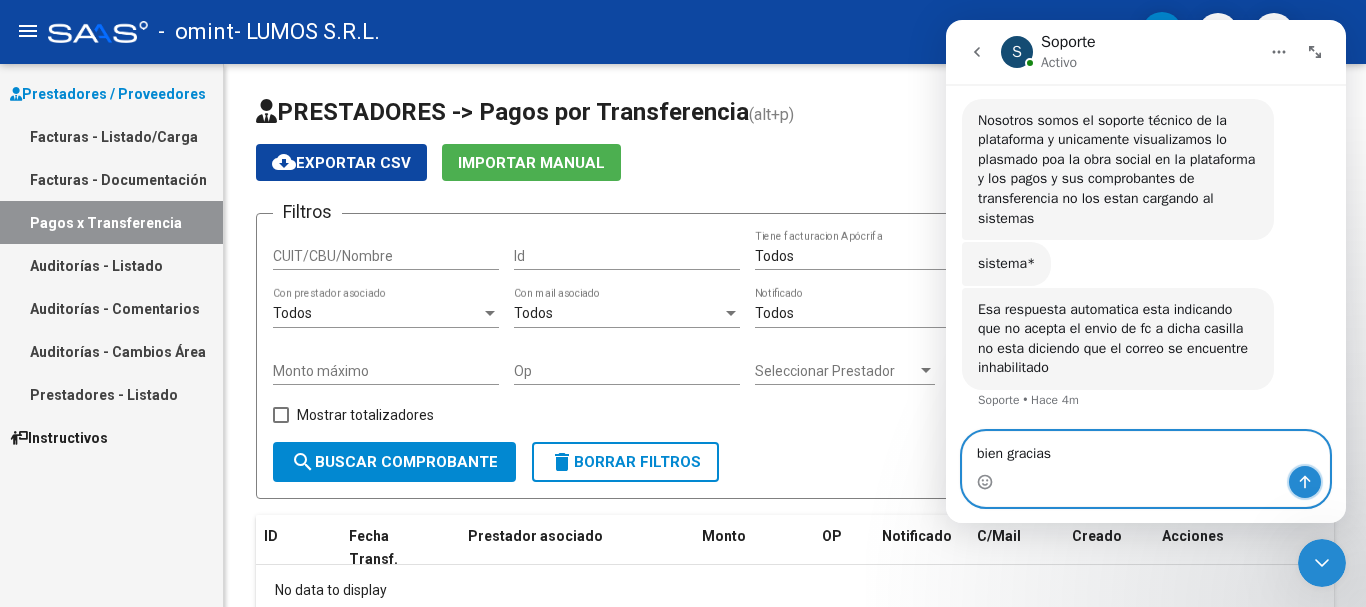 click 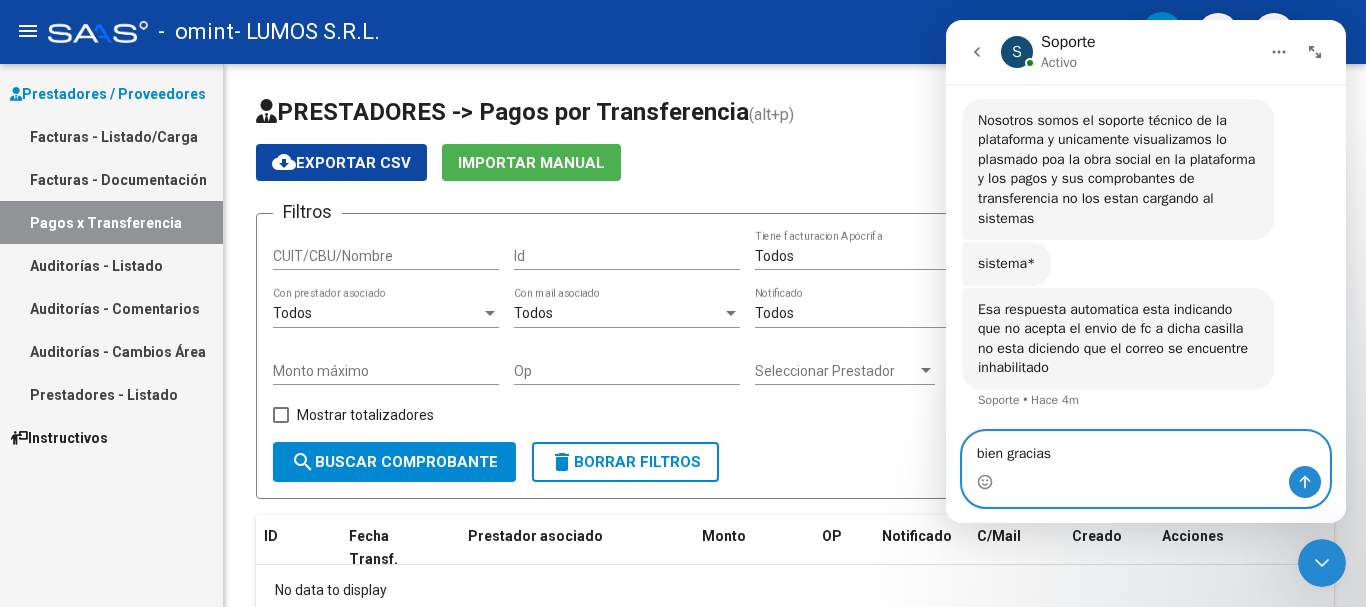 type 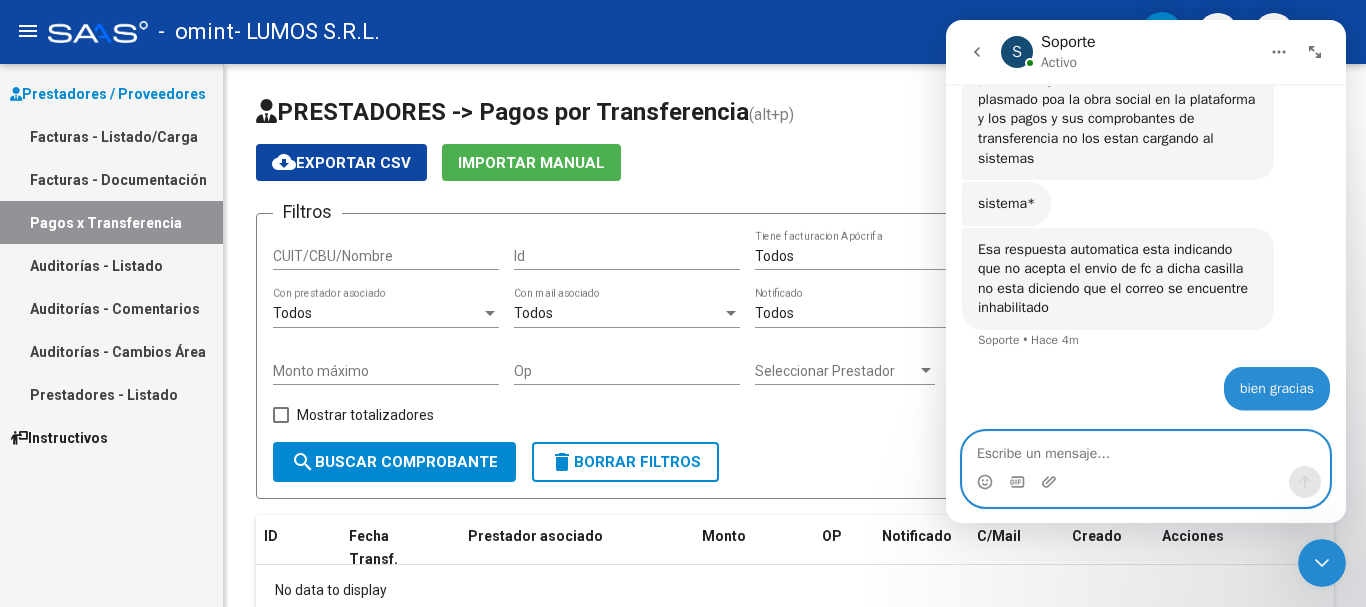 scroll, scrollTop: 3125, scrollLeft: 0, axis: vertical 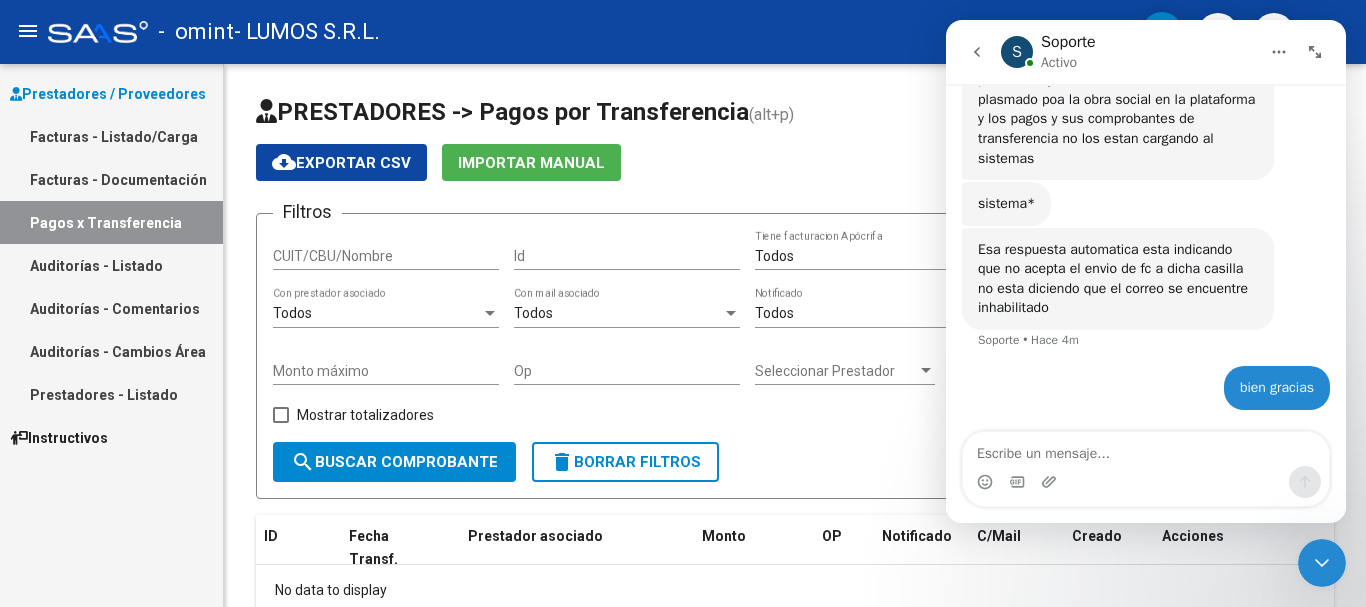 click on "menu - omint - LUMOS S.R.L. person" 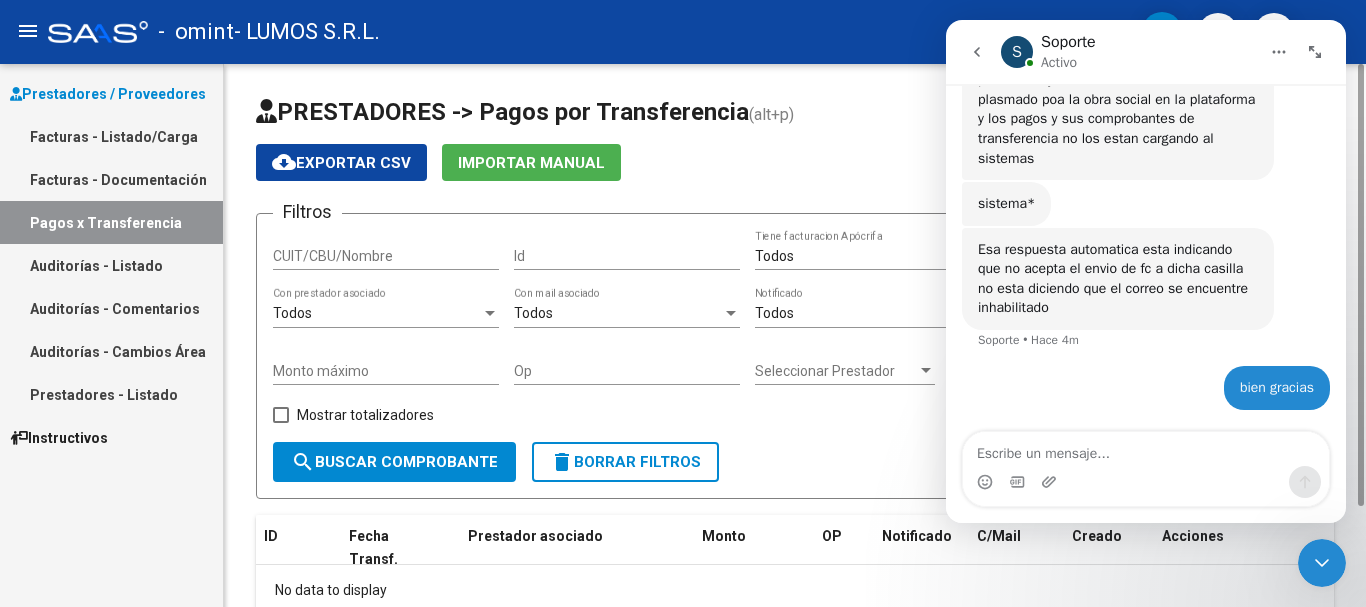 click on "PRESTADORES -> Pagos por Transferencia (alt+p) cloud_download  Exportar CSV   Importar Manual Filtros CUIT/CBU/Nombre Id Todos  Tiene facturacion Apócrifa Start date – Fecha Desde / Hasta Todos  Con prestador asociado Todos  Con mail asociado Todos  Notificado Monto mínimo Monto máximo Op Seleccionar Prestador Seleccionar Prestador Todos  Importado manual    Mostrar totalizadores  search  Buscar Comprobante  delete  Borrar Filtros  ID Fecha Transf. Prestador asociado Monto OP Notificado C/Mail Creado Acciones No data to display  0 total   1" 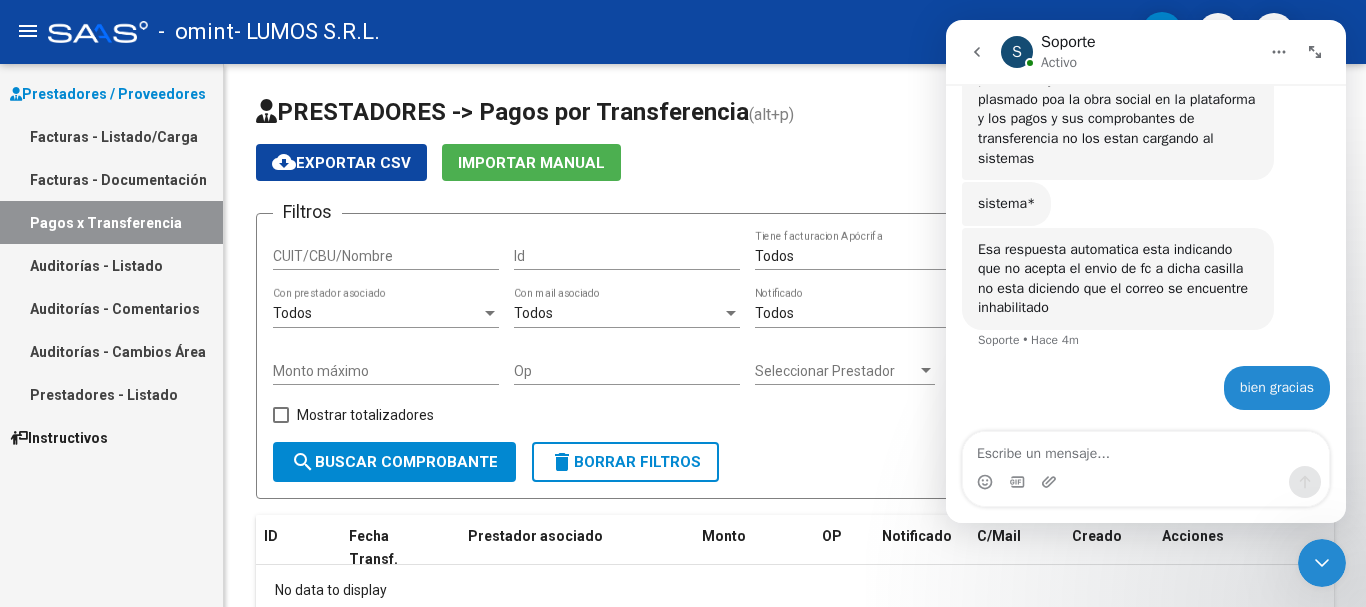 click 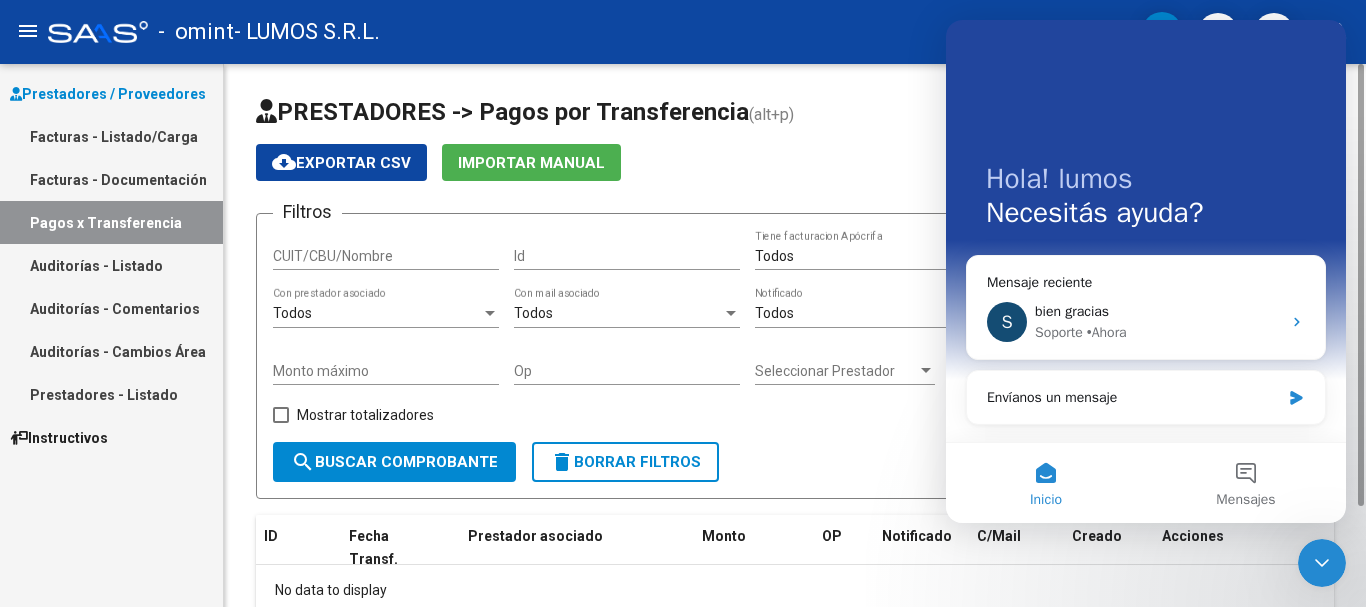 click on "PRESTADORES -> Pagos por Transferencia (alt+p) cloud_download  Exportar CSV   Importar Manual Filtros CUIT/CBU/Nombre Id Todos  Tiene facturacion Apócrifa Start date – Fecha Desde / Hasta Todos  Con prestador asociado Todos  Con mail asociado Todos  Notificado Monto mínimo Monto máximo Op Seleccionar Prestador Seleccionar Prestador Todos  Importado manual    Mostrar totalizadores  search  Buscar Comprobante  delete  Borrar Filtros  ID Fecha Transf. Prestador asociado Monto OP Notificado C/Mail Creado Acciones No data to display  0 total   1" 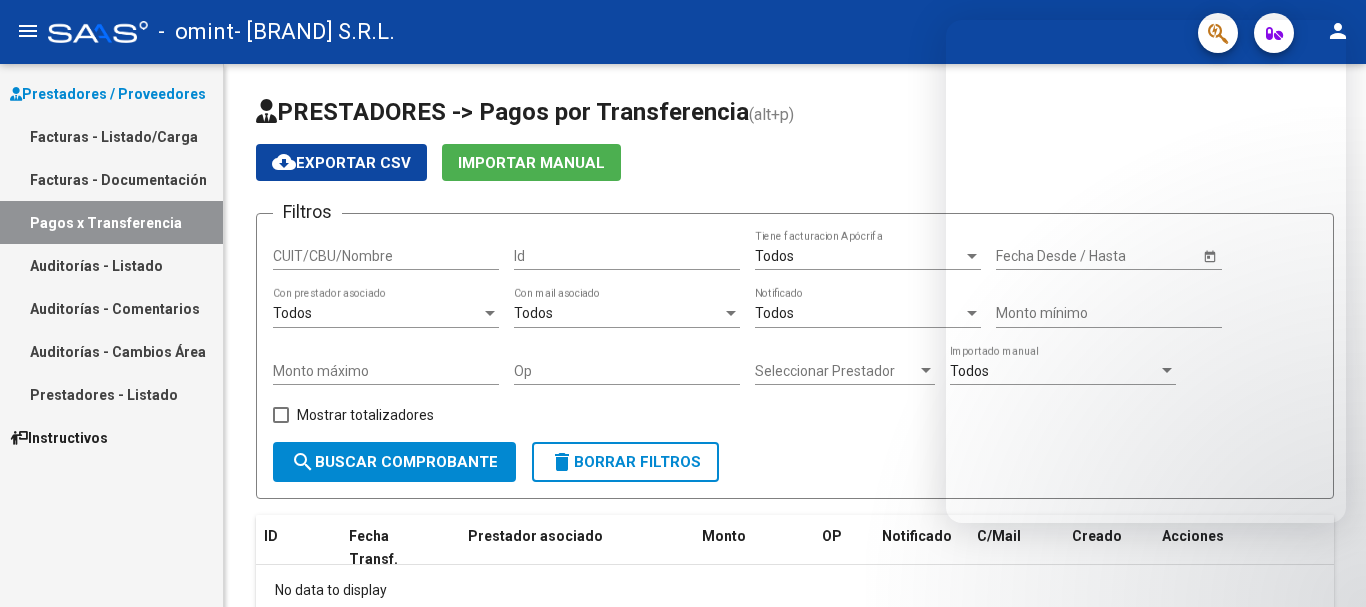 scroll, scrollTop: 0, scrollLeft: 0, axis: both 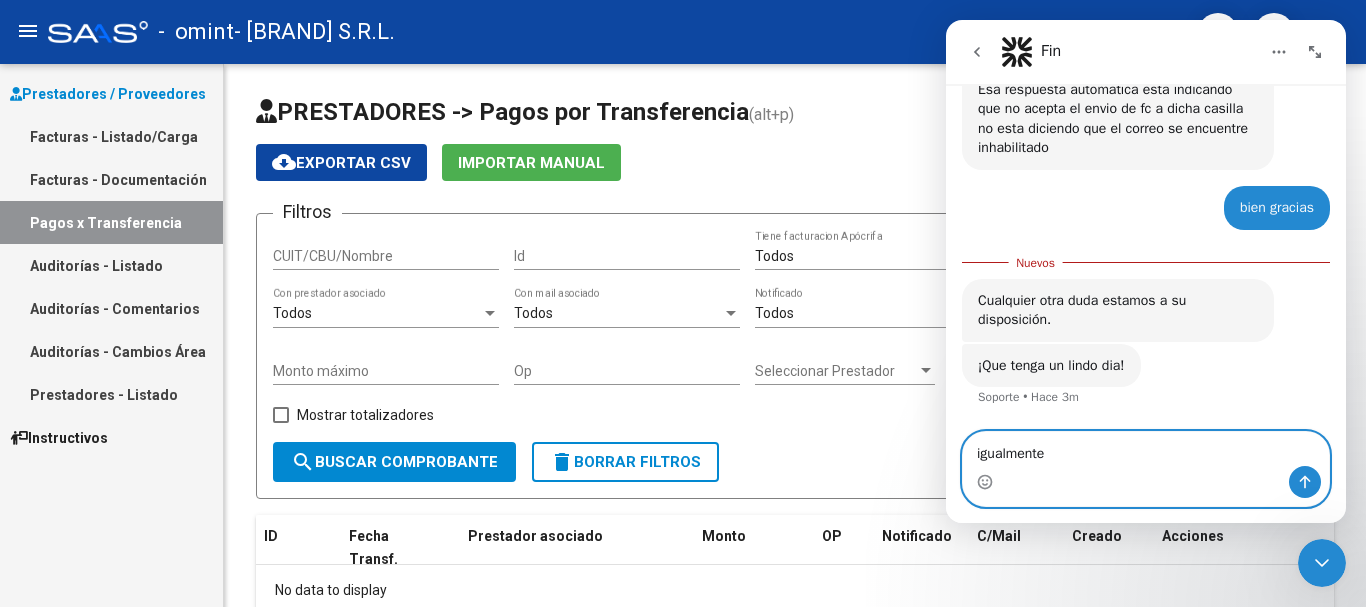 type on "igualmente" 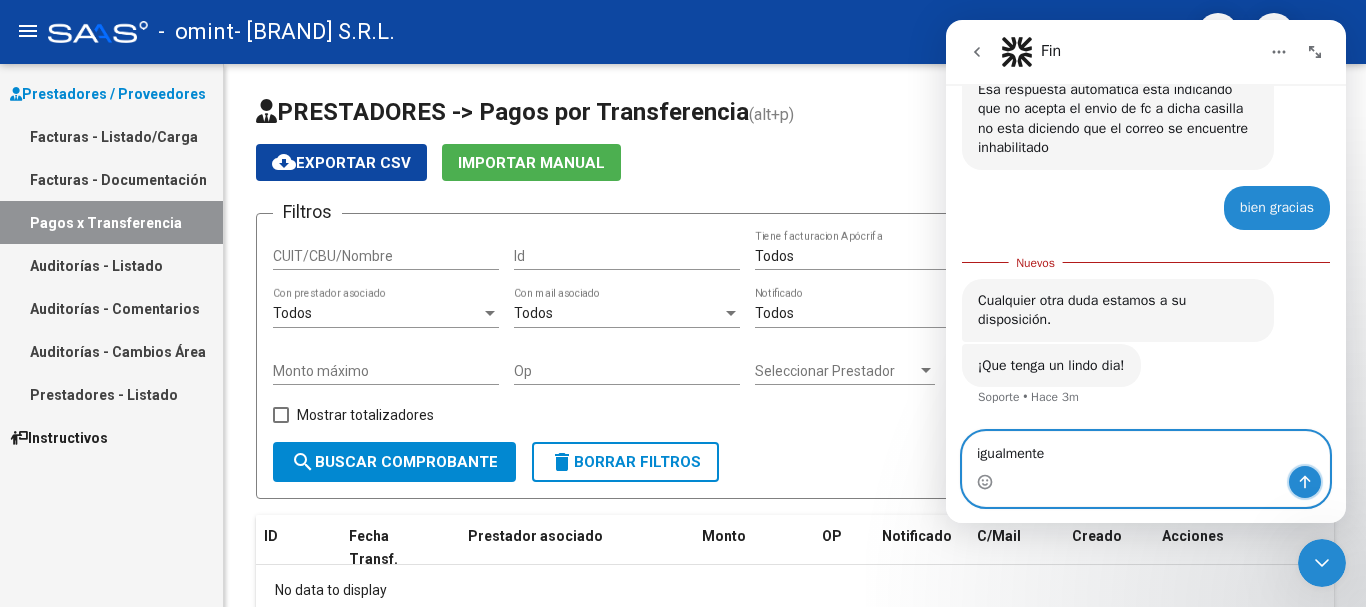 click at bounding box center (1305, 482) 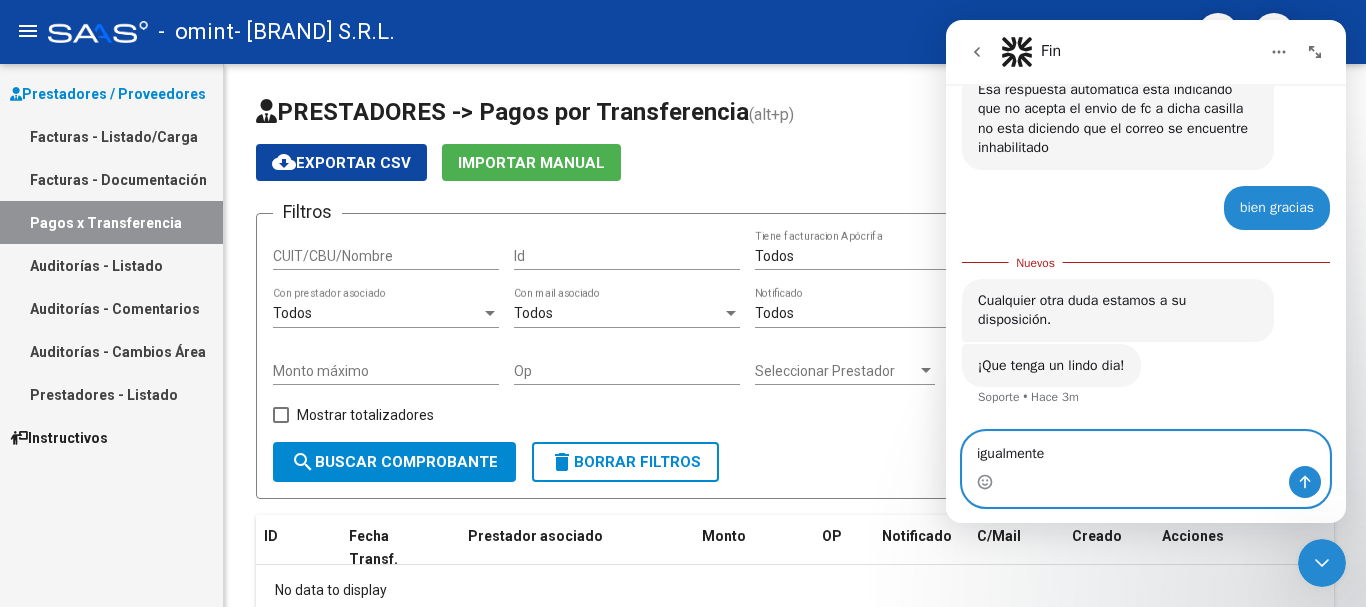 type 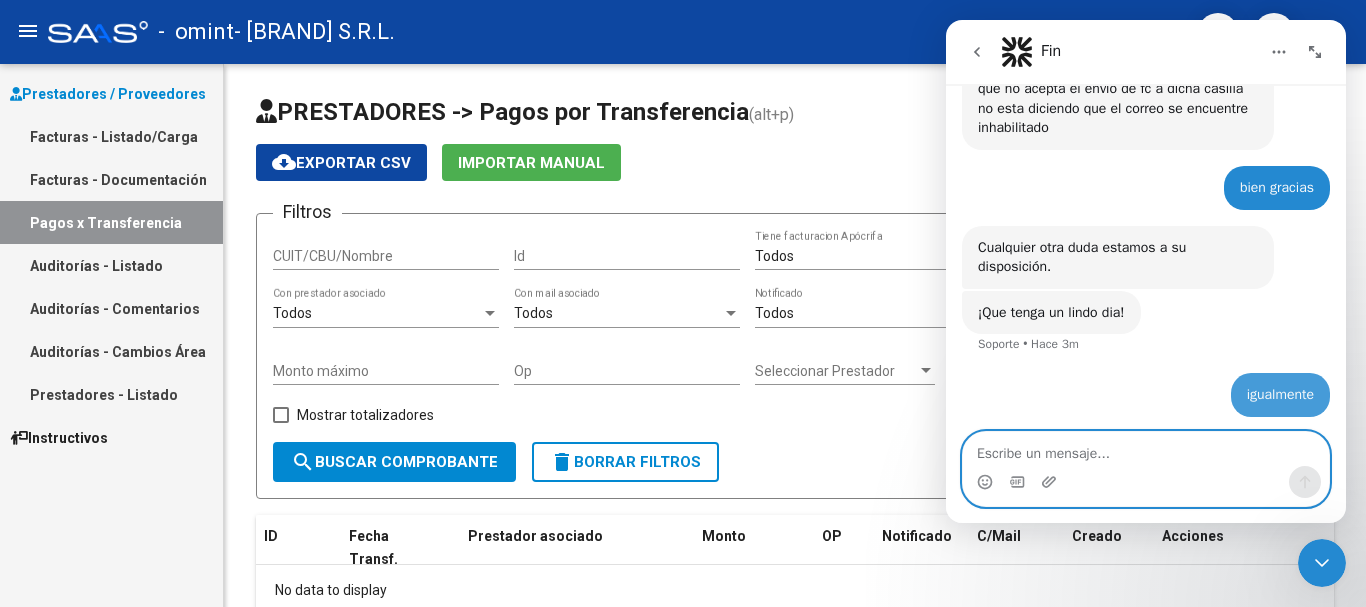 scroll, scrollTop: 3310, scrollLeft: 0, axis: vertical 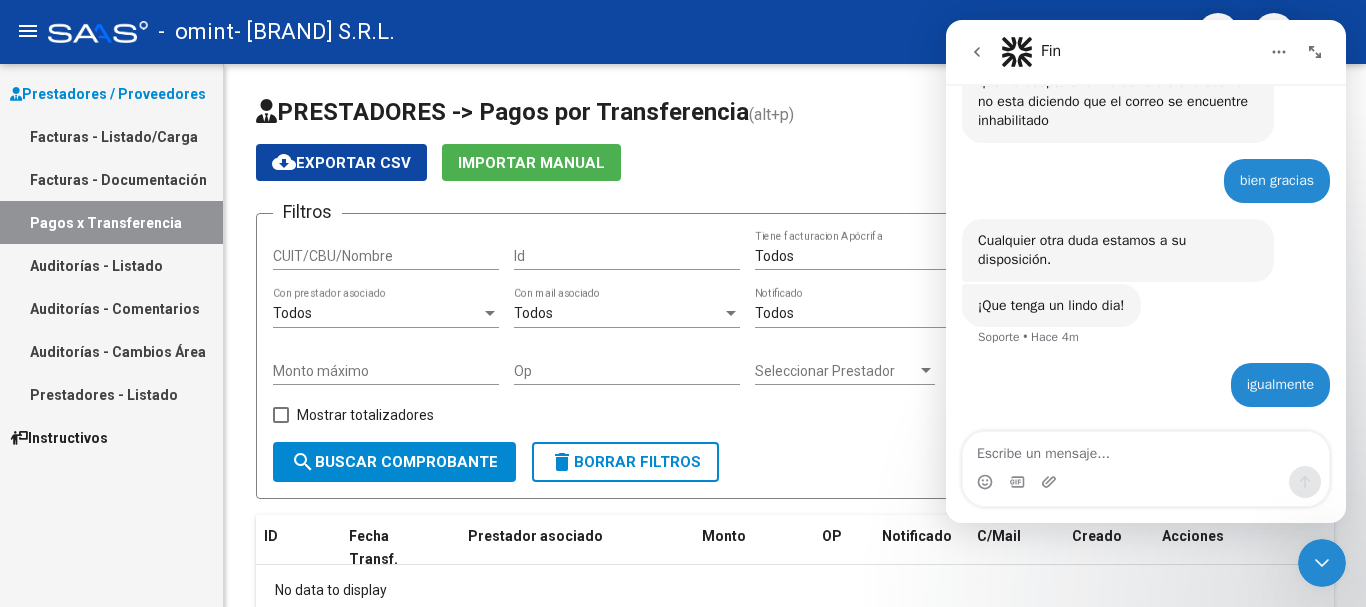 click on "- omint - LUMOS S.R.L." 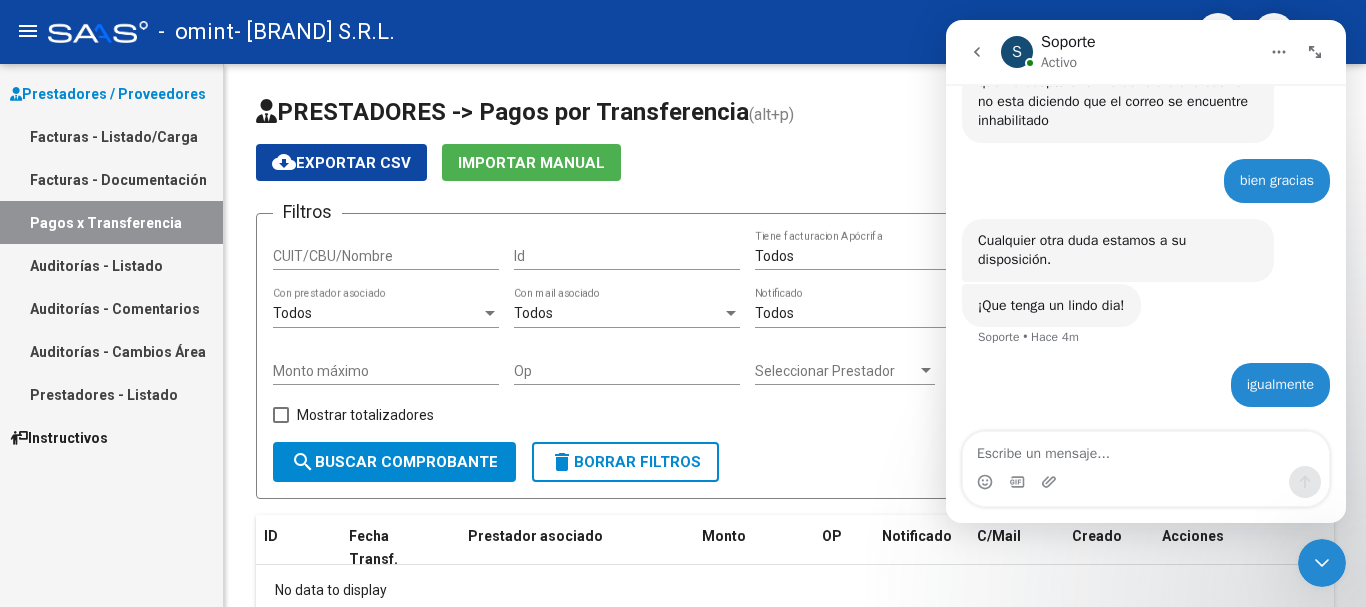 click 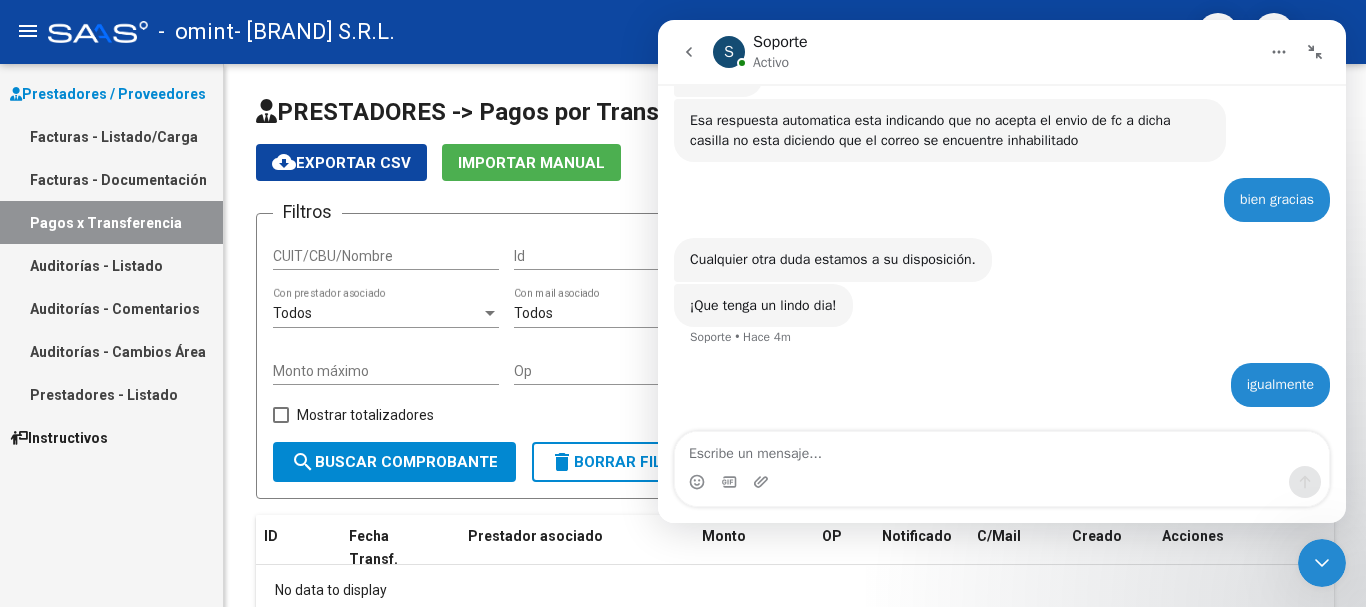 scroll, scrollTop: 2720, scrollLeft: 0, axis: vertical 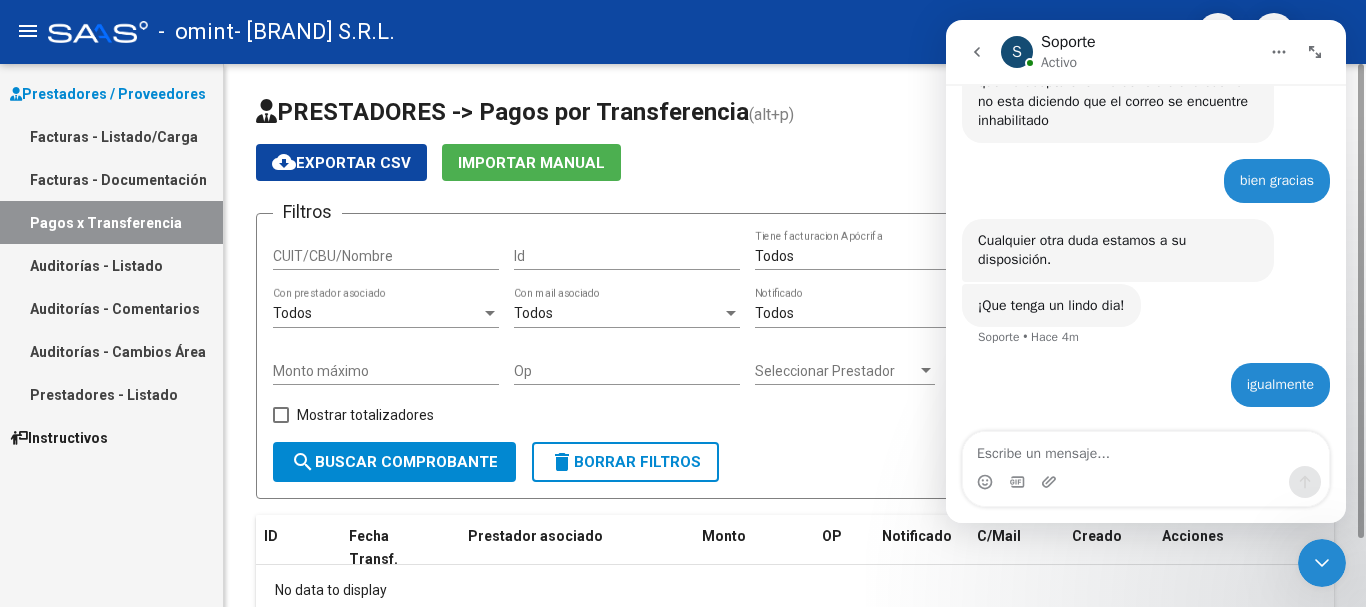 click on "PRESTADORES -> Pagos por Transferencia (alt+p) cloud_download  Exportar CSV   Importar Manual Filtros CUIT/CBU/Nombre Id Todos  Tiene facturacion Apócrifa Start date – Fecha Desde / Hasta Todos  Con prestador asociado Todos  Con mail asociado Todos  Notificado Monto mínimo Monto máximo Op Seleccionar Prestador Seleccionar Prestador Todos  Importado manual    Mostrar totalizadores  search  Buscar Comprobante  delete  Borrar Filtros  ID Fecha Transf. Prestador asociado Monto OP Notificado C/Mail Creado Acciones No data to display  0 total   1" 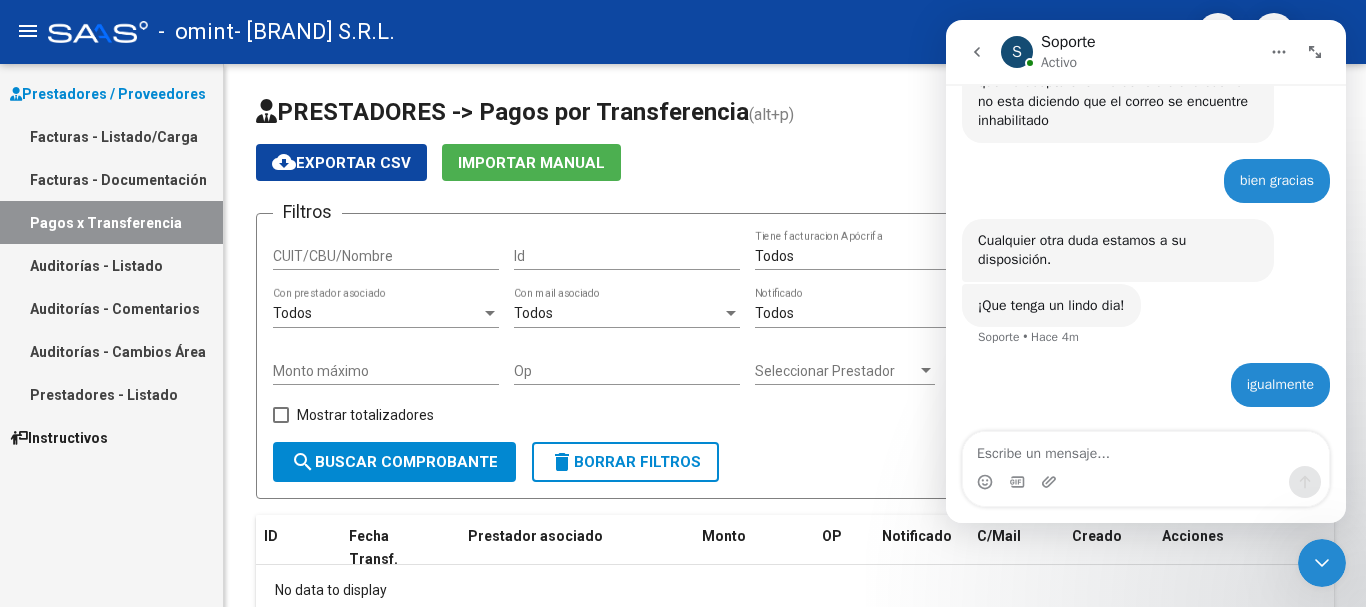 click 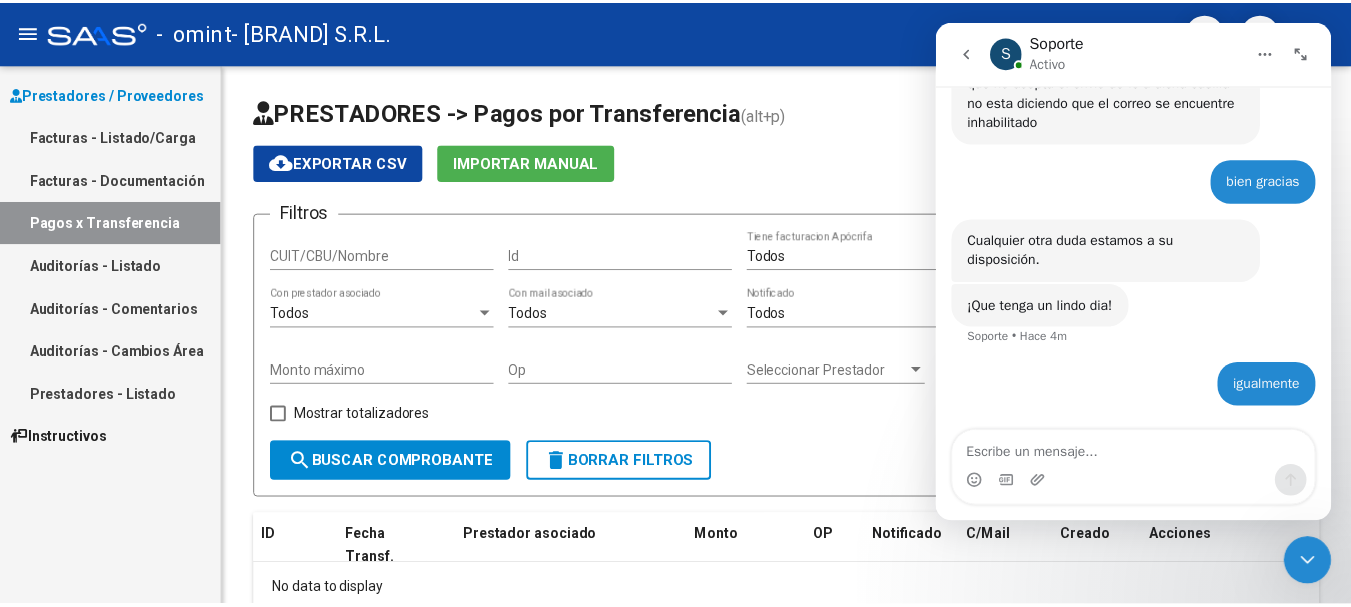 scroll, scrollTop: 0, scrollLeft: 0, axis: both 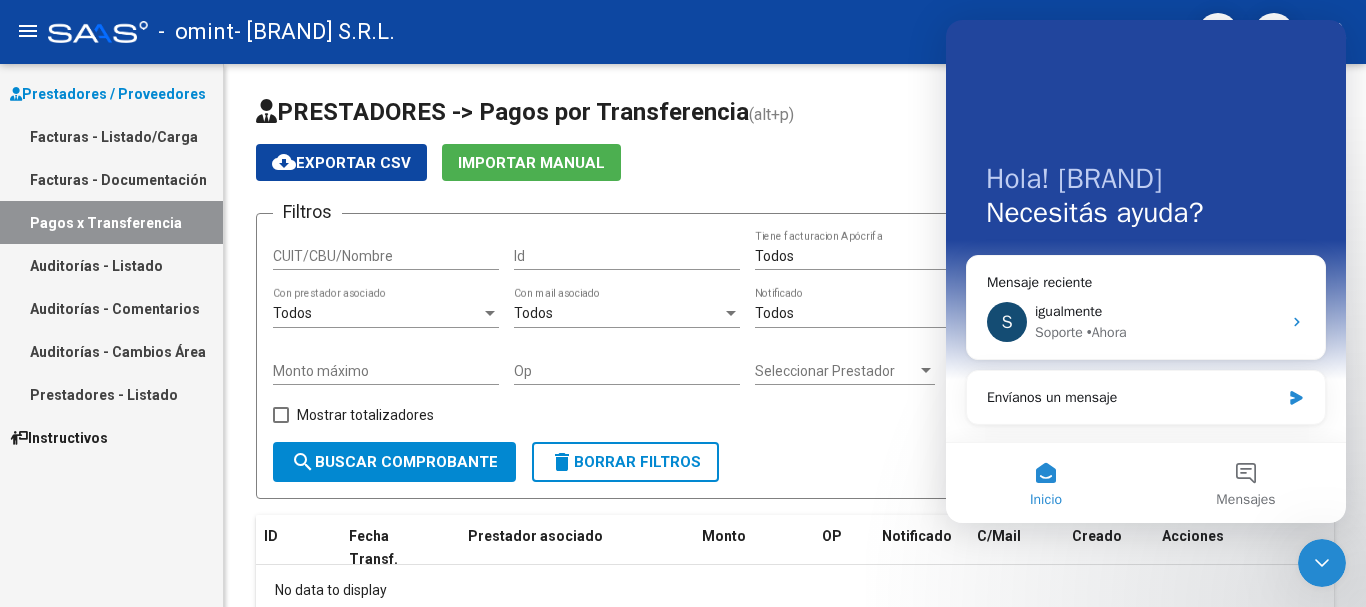 click on "- omint - LUMOS S.R.L." 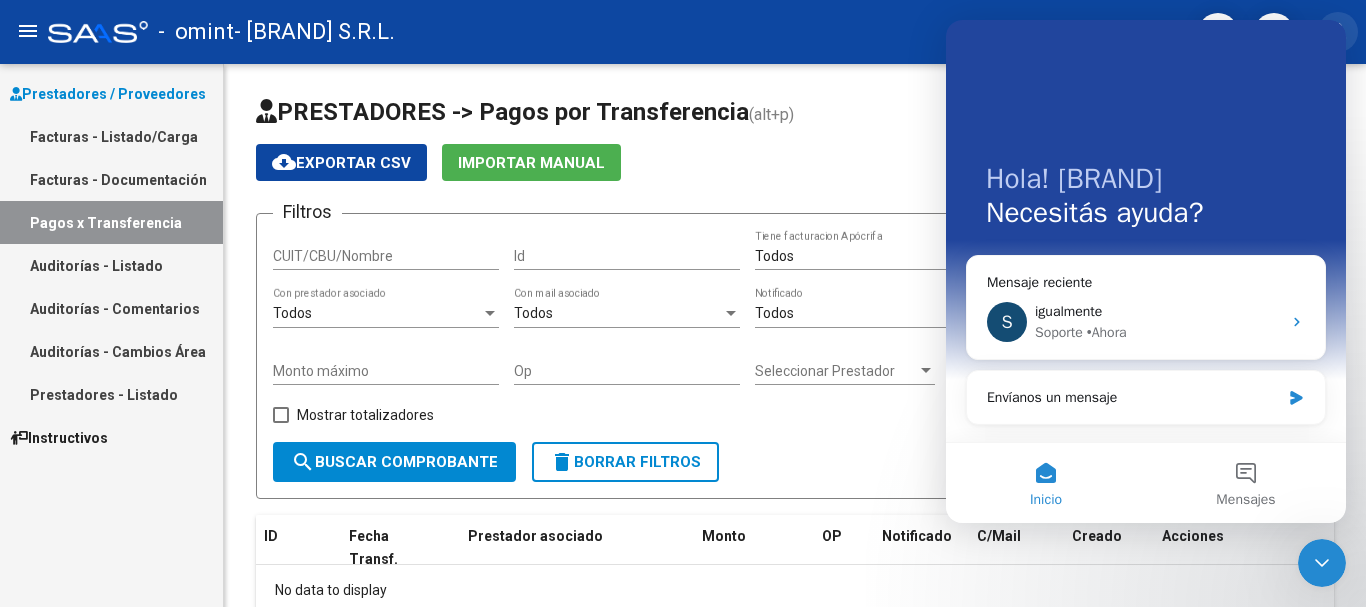click on "person" 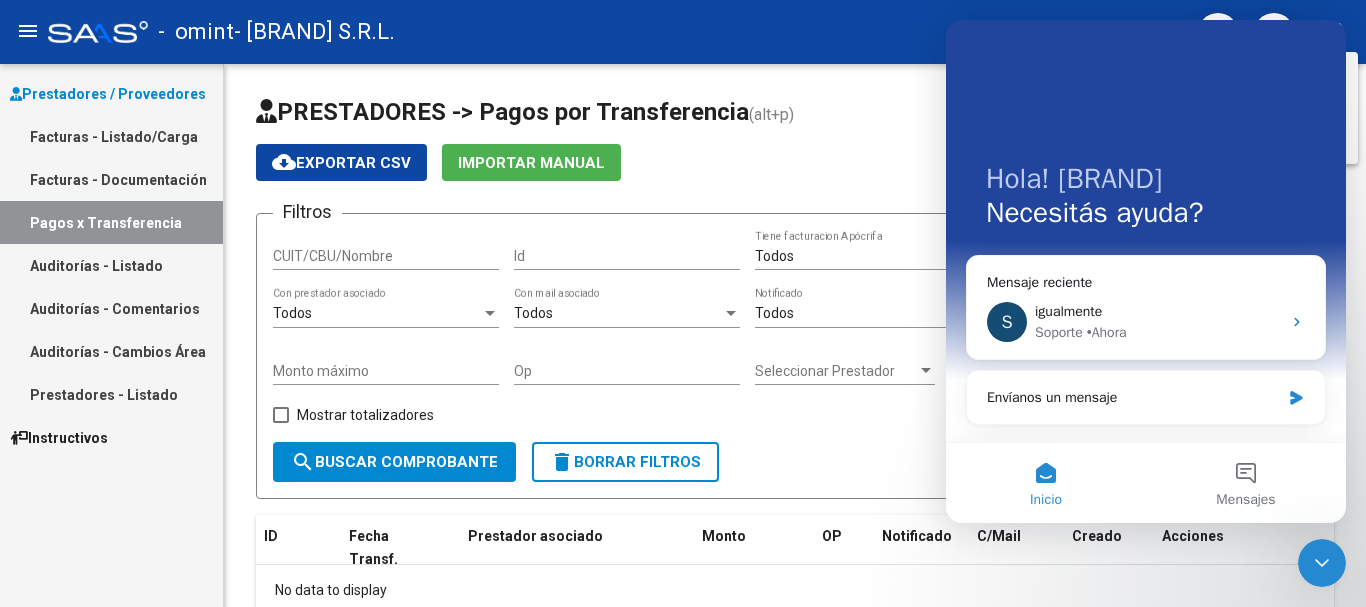 click on "Hola! lumos Necesitás ayuda? Mensaje reciente S igualmente Soporte •  Ahora Envíanos un mensaje" at bounding box center (1146, 231) 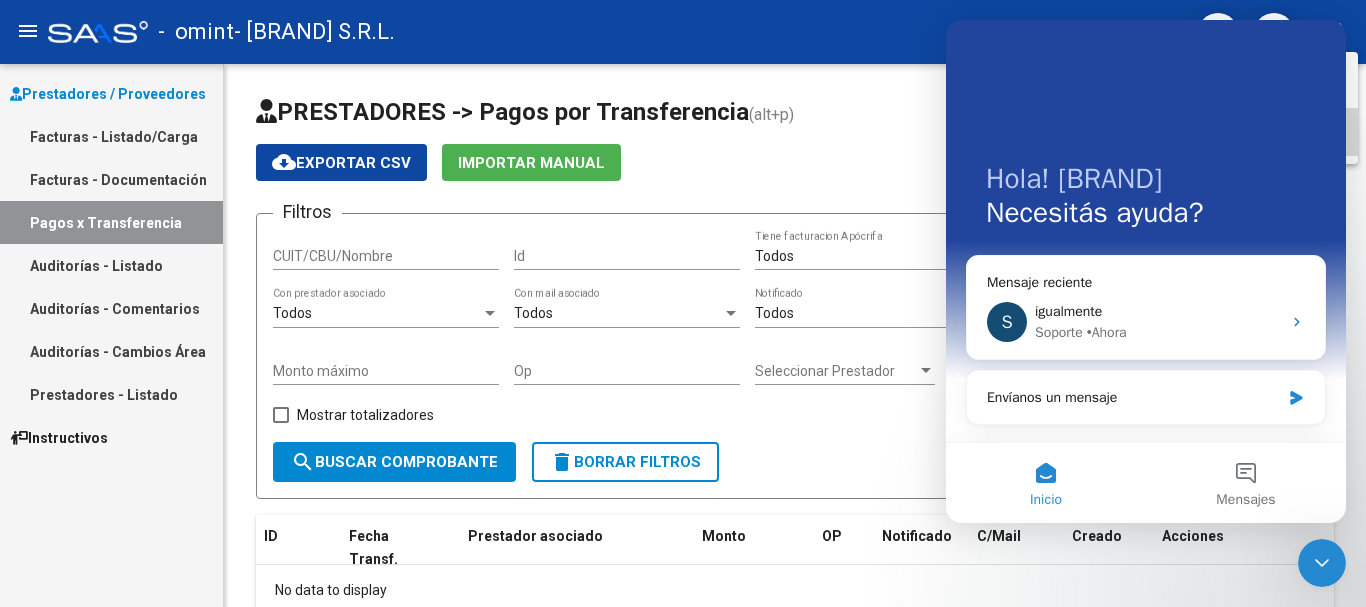 click on "exit_to_app  Salir" at bounding box center (1296, 132) 